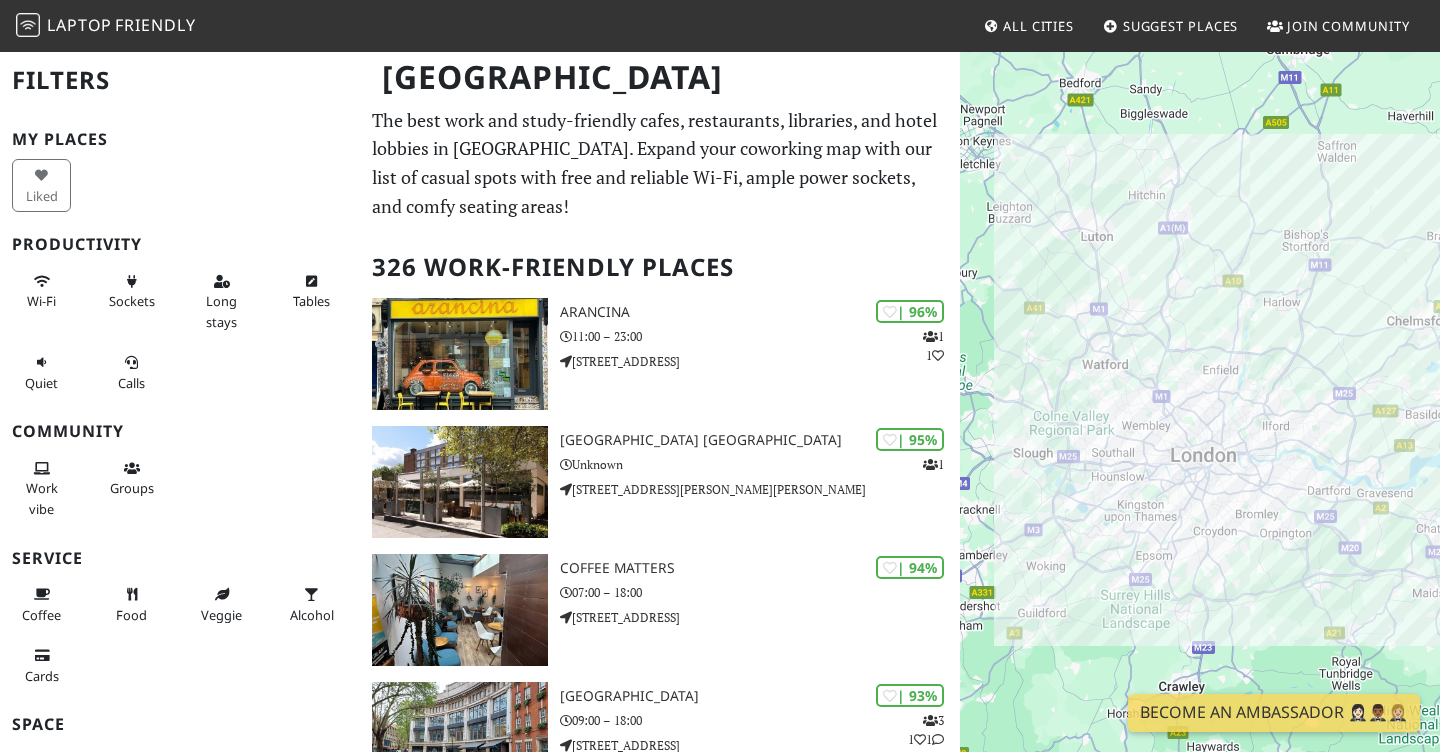 scroll, scrollTop: 0, scrollLeft: 0, axis: both 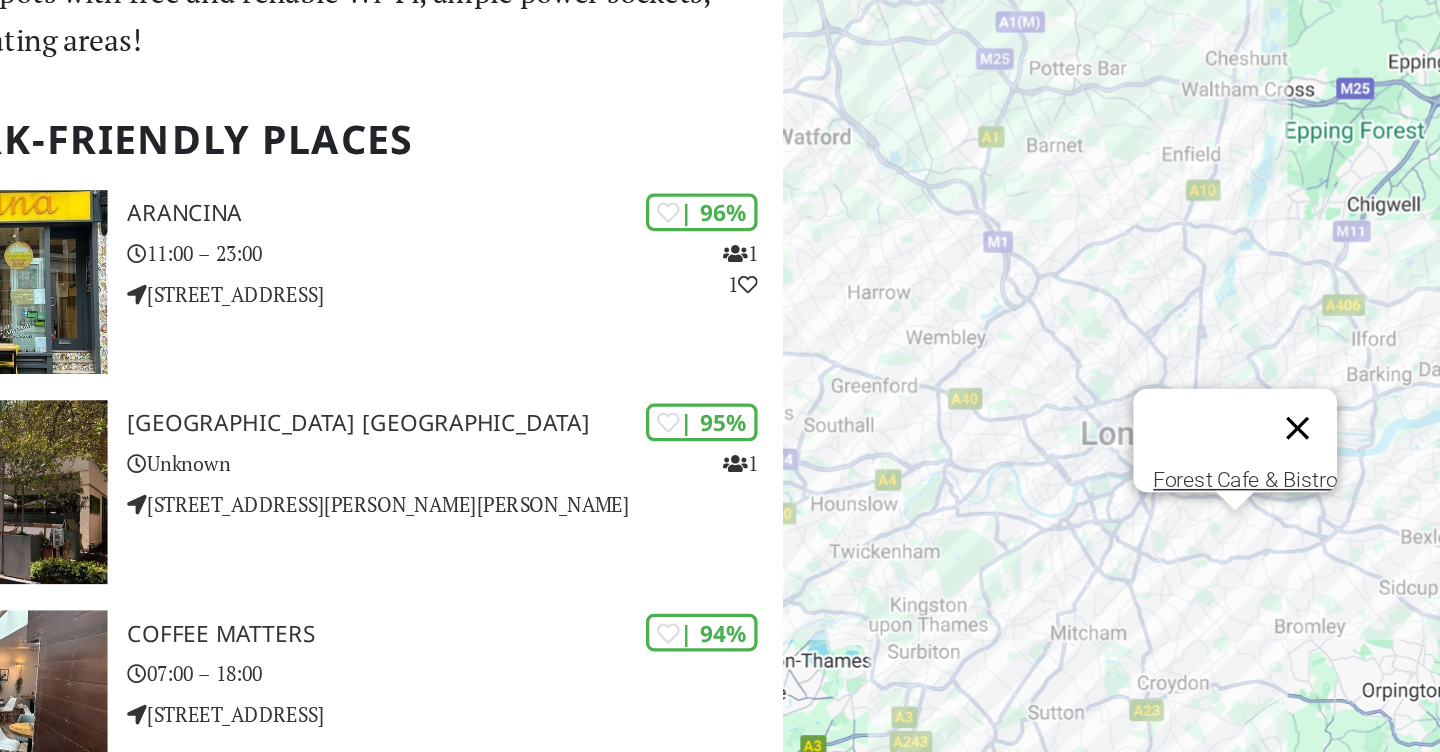 click at bounding box center [1273, 443] 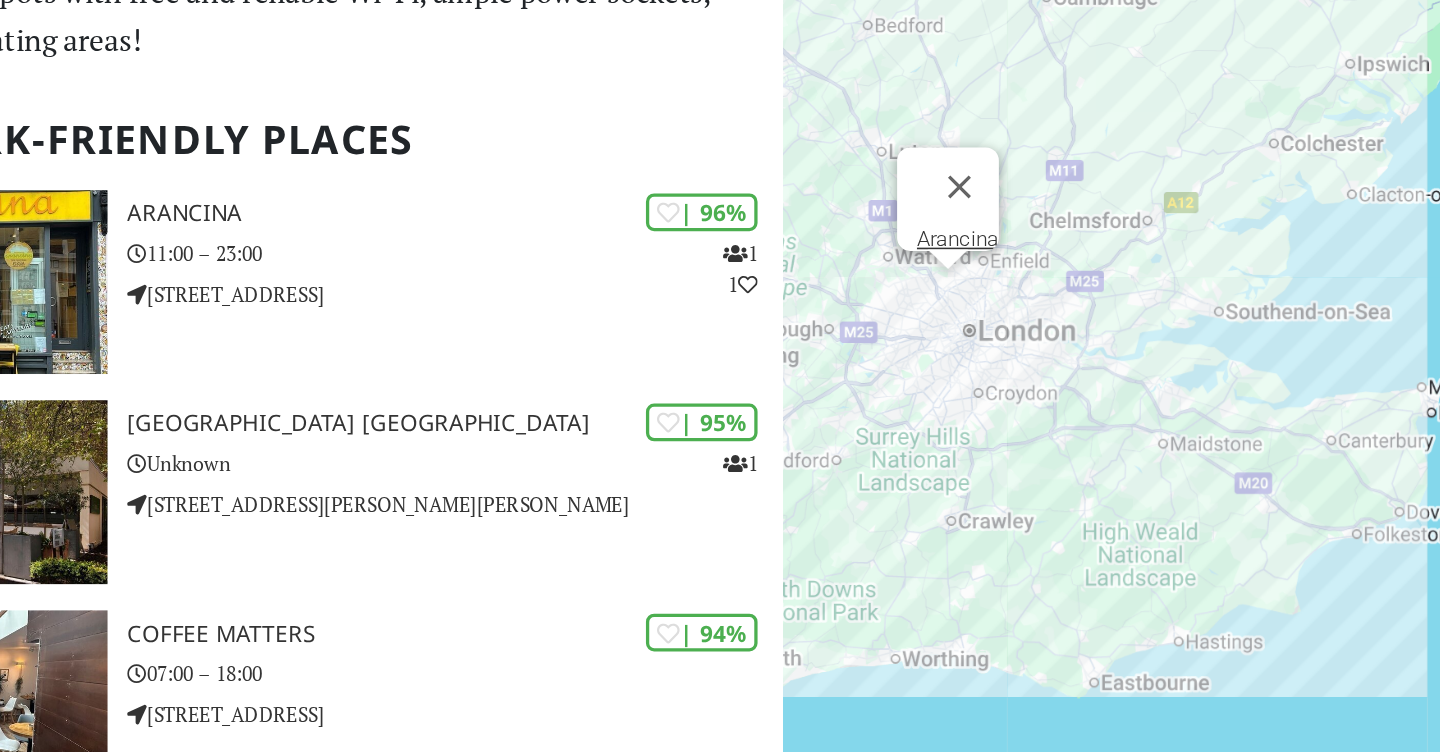 scroll, scrollTop: 77, scrollLeft: 0, axis: vertical 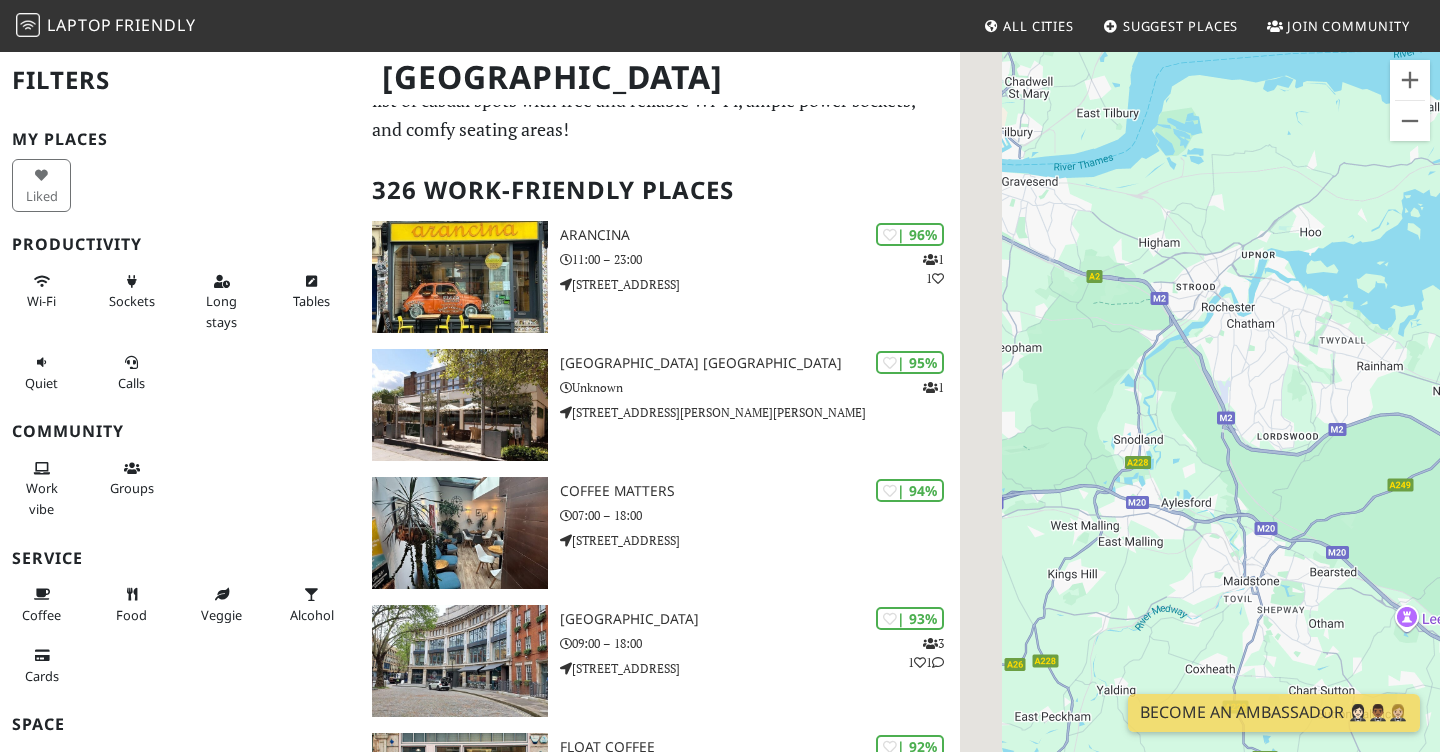 drag, startPoint x: 1106, startPoint y: 280, endPoint x: 1359, endPoint y: 366, distance: 267.21713 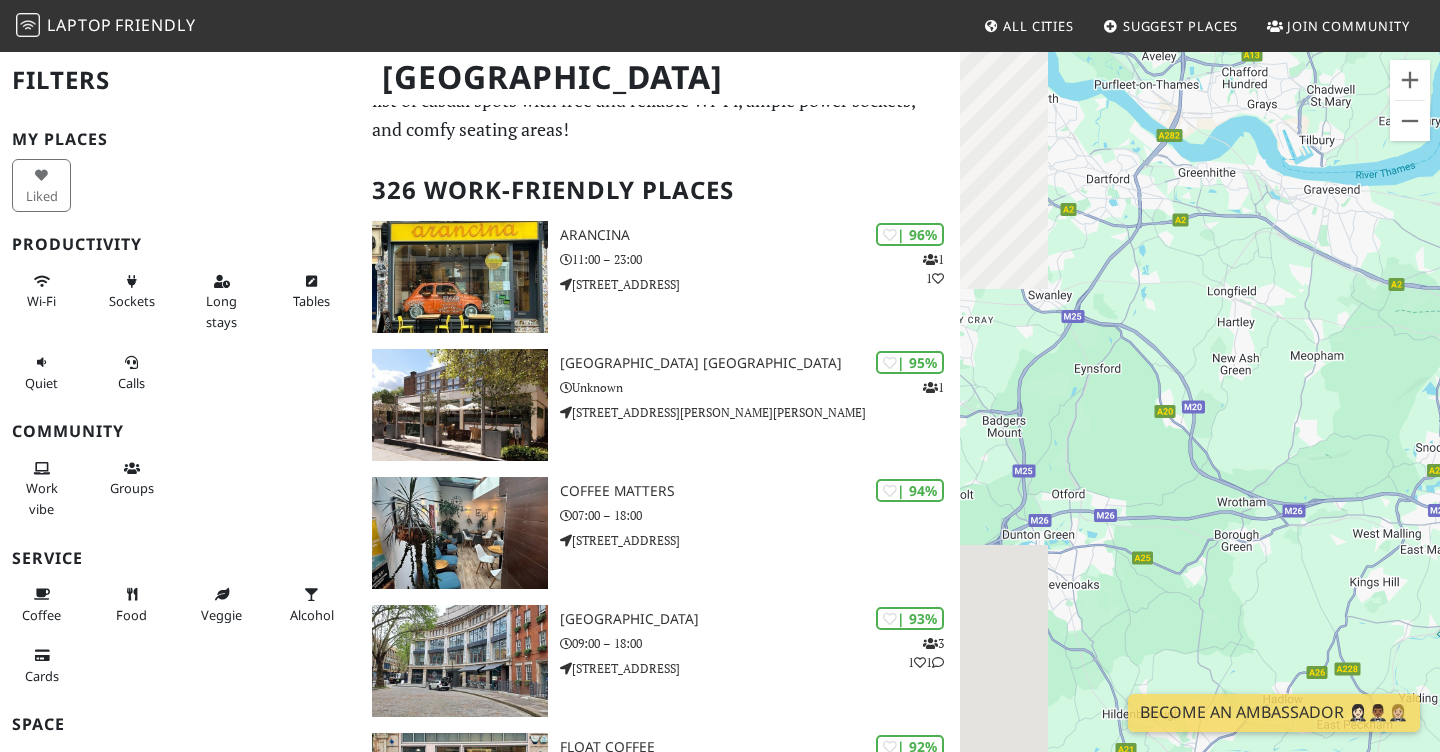 drag, startPoint x: 1055, startPoint y: 366, endPoint x: 1359, endPoint y: 369, distance: 304.0148 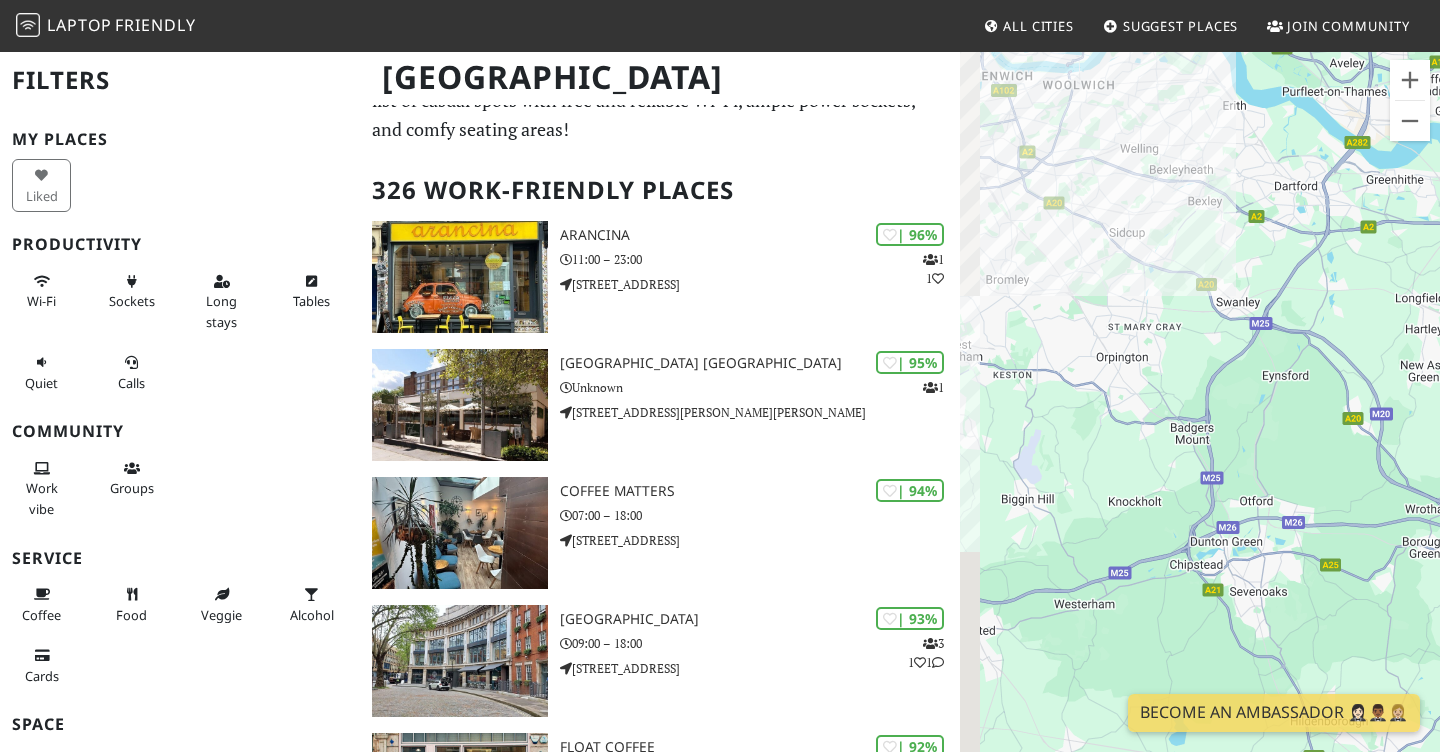 drag, startPoint x: 1165, startPoint y: 359, endPoint x: 1359, endPoint y: 369, distance: 194.25757 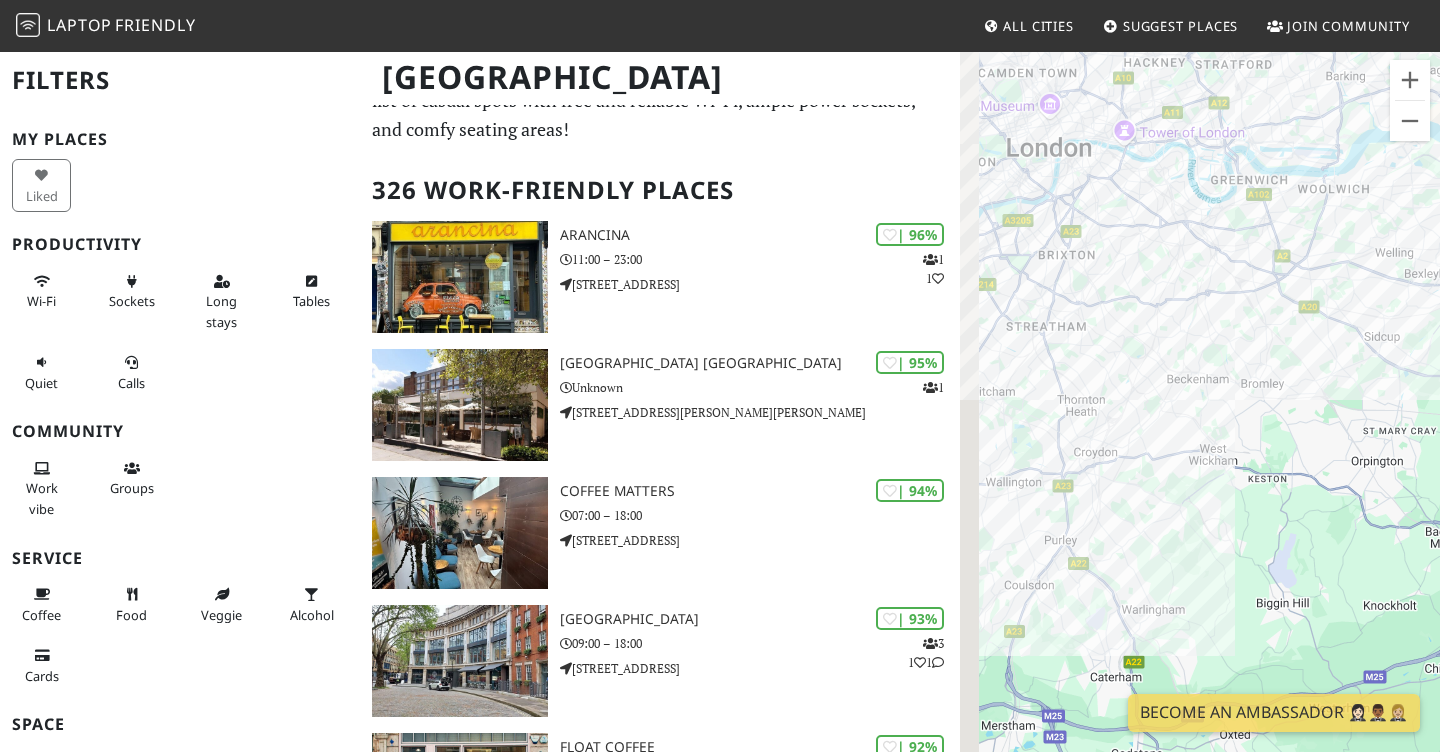 drag, startPoint x: 1100, startPoint y: 364, endPoint x: 1359, endPoint y: 466, distance: 278.36127 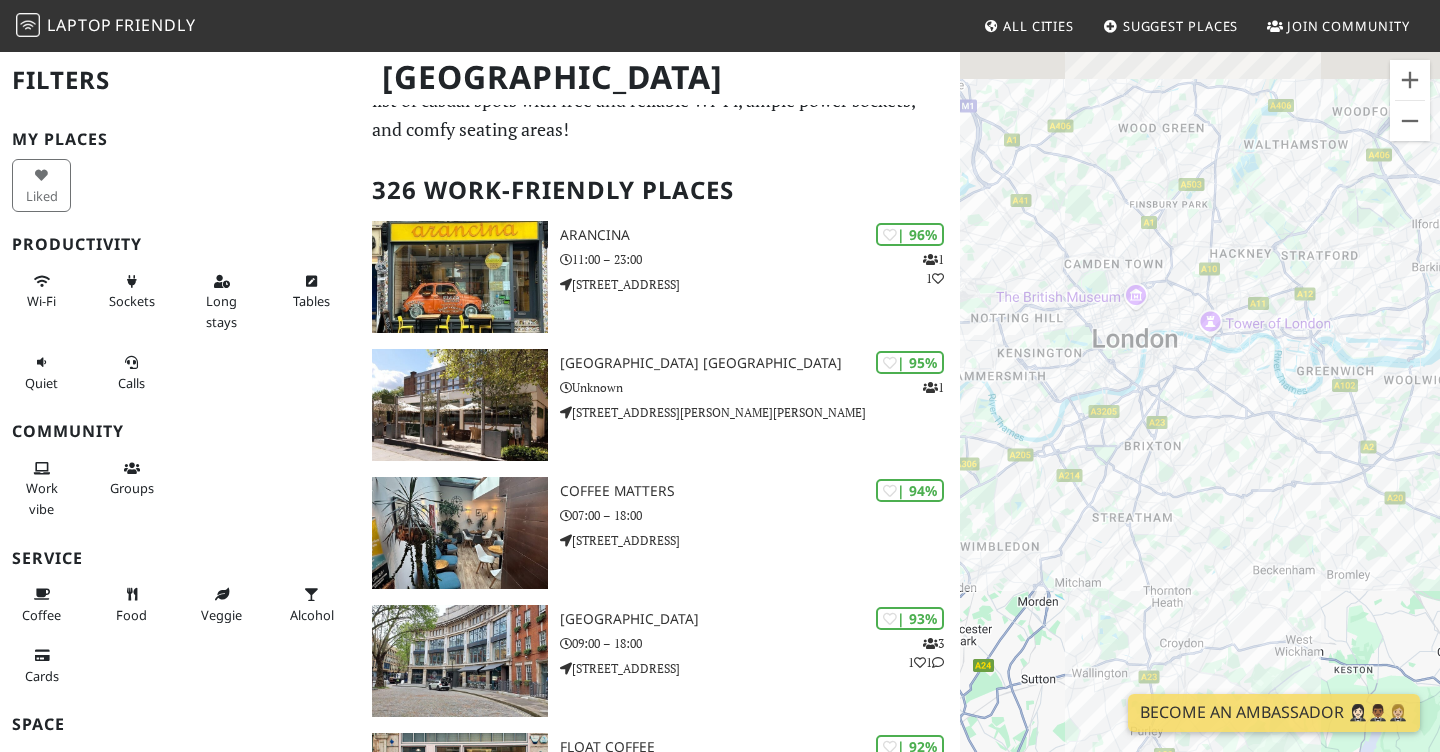 drag, startPoint x: 1266, startPoint y: 406, endPoint x: 1359, endPoint y: 606, distance: 220.56519 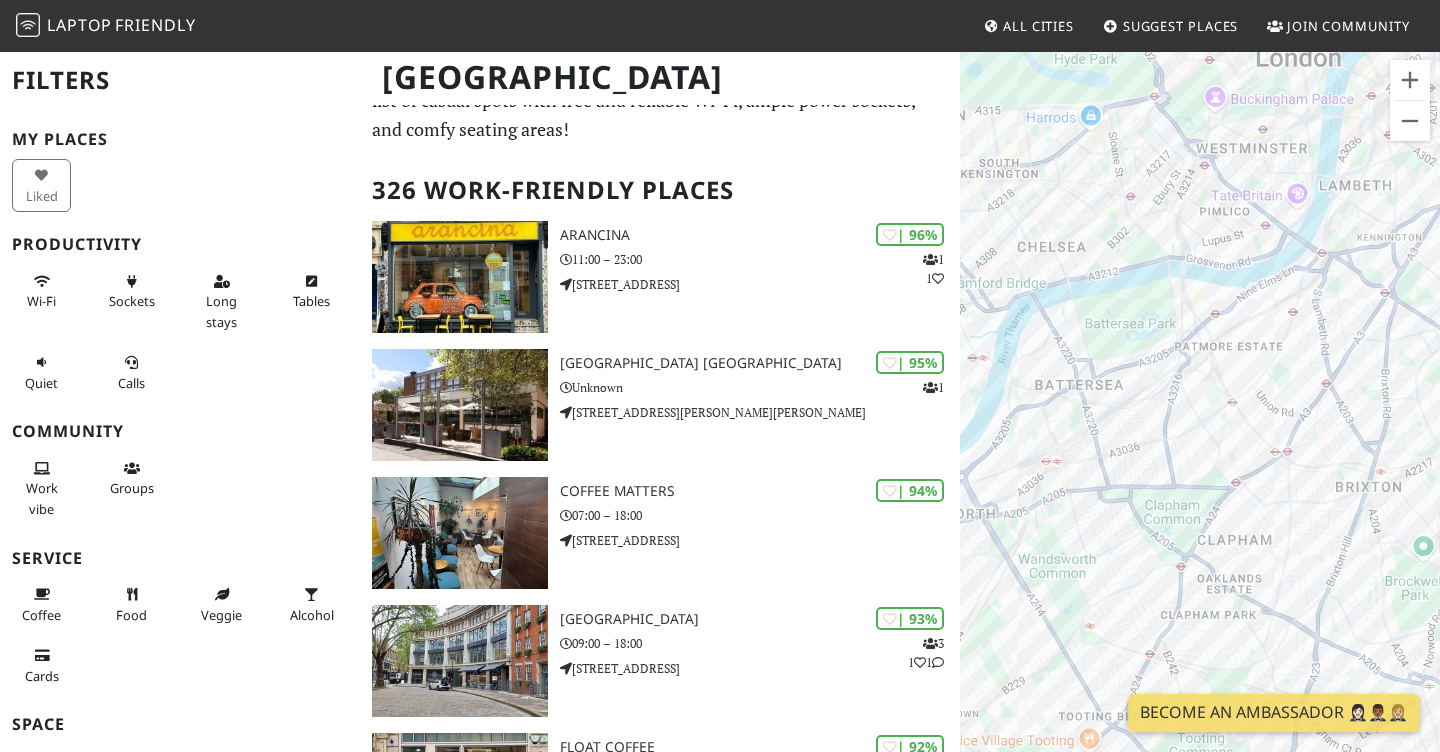 drag, startPoint x: 1104, startPoint y: 324, endPoint x: 1208, endPoint y: 446, distance: 160.3122 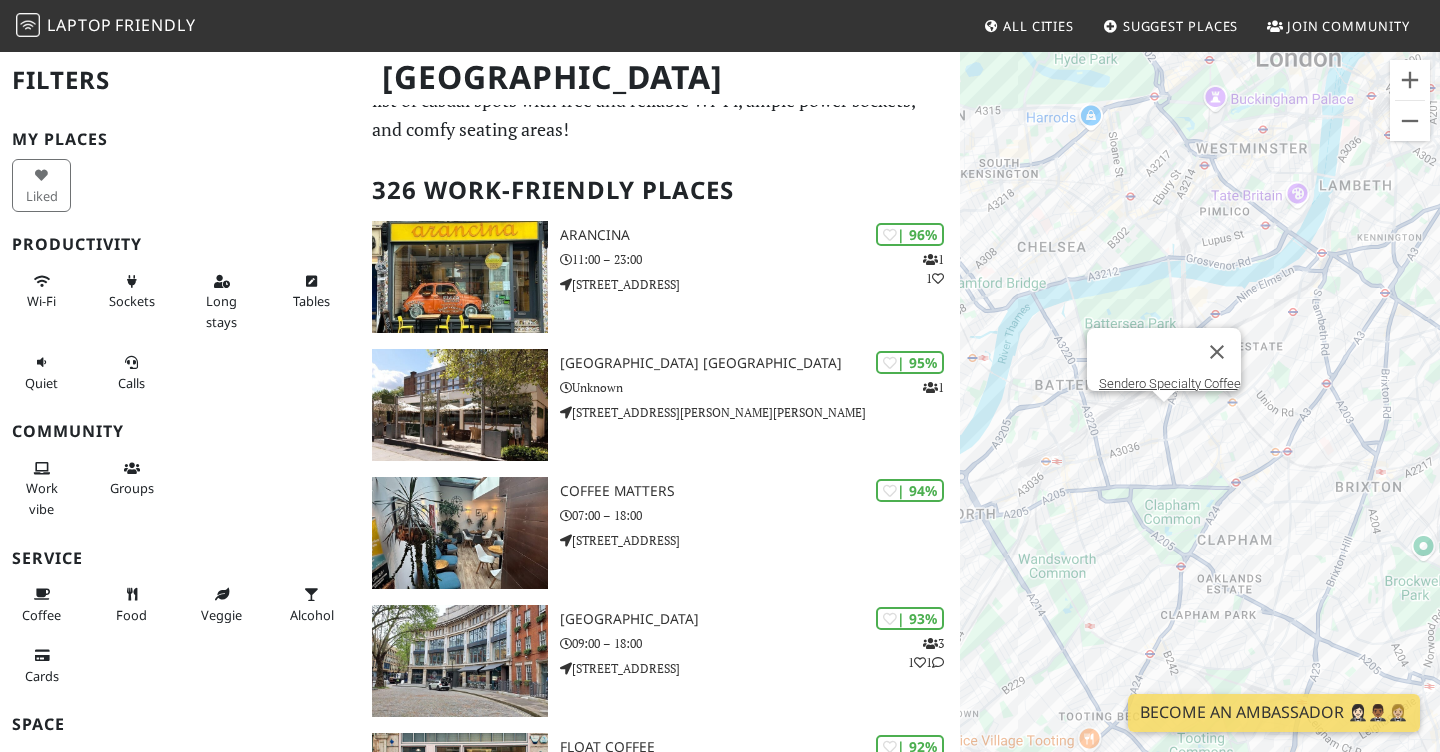 drag, startPoint x: 1116, startPoint y: 352, endPoint x: 1134, endPoint y: 340, distance: 21.633308 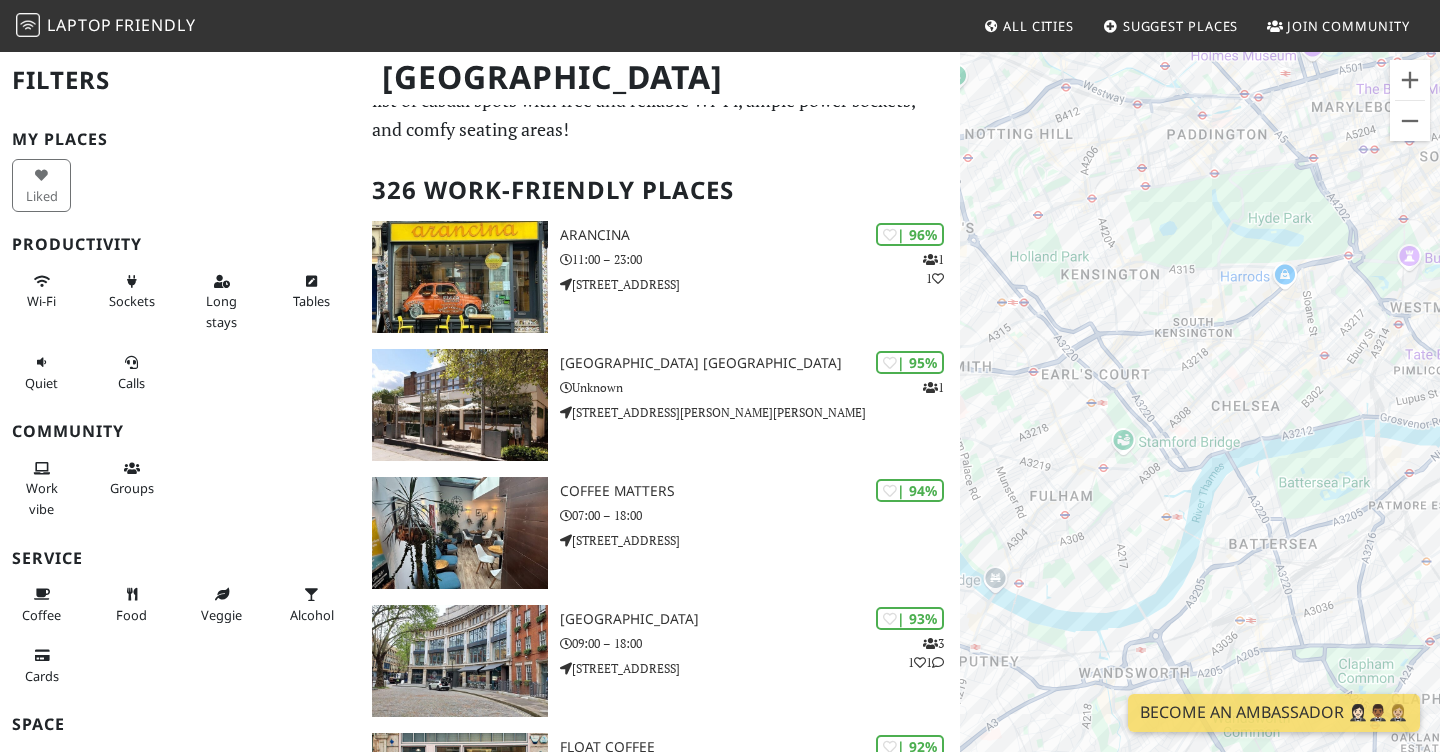 drag, startPoint x: 1126, startPoint y: 268, endPoint x: 1322, endPoint y: 427, distance: 252.38264 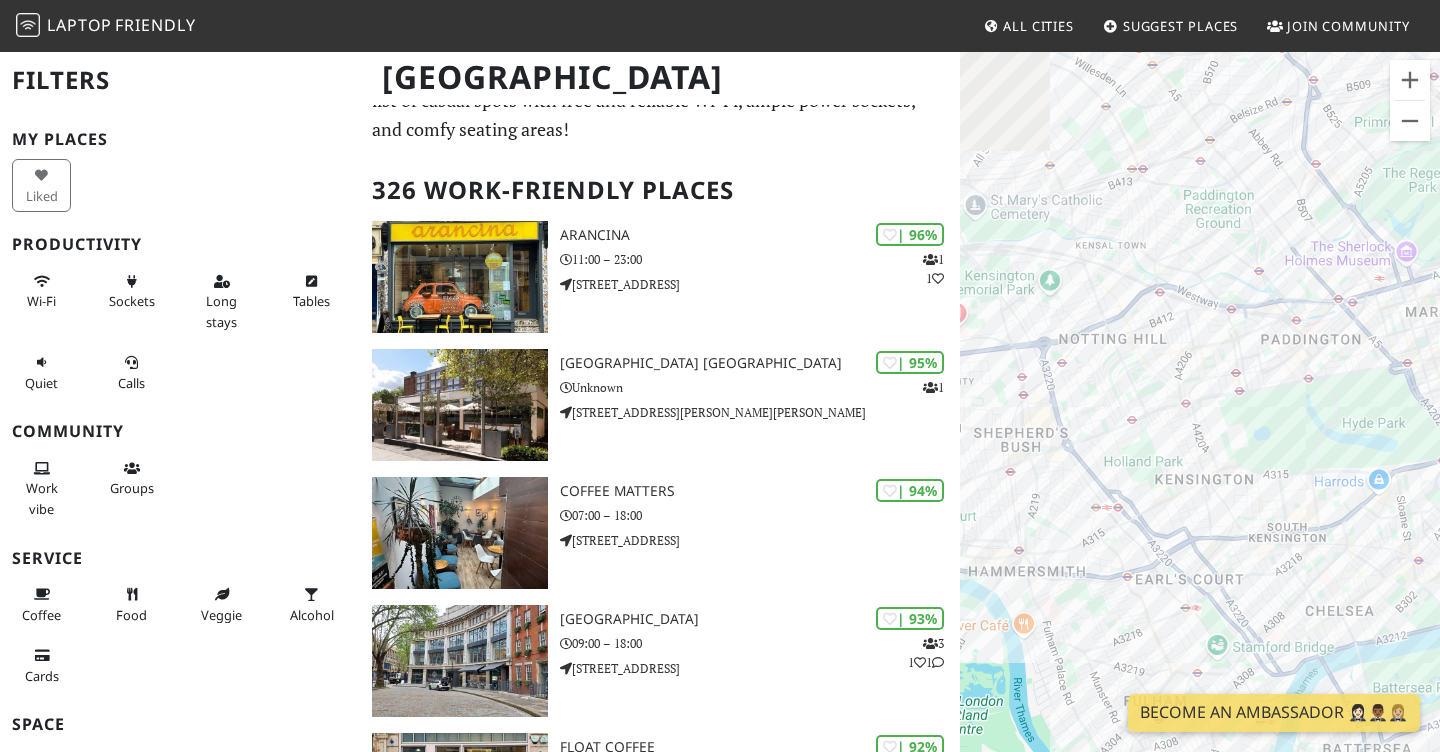 drag, startPoint x: 1144, startPoint y: 319, endPoint x: 1240, endPoint y: 526, distance: 228.17757 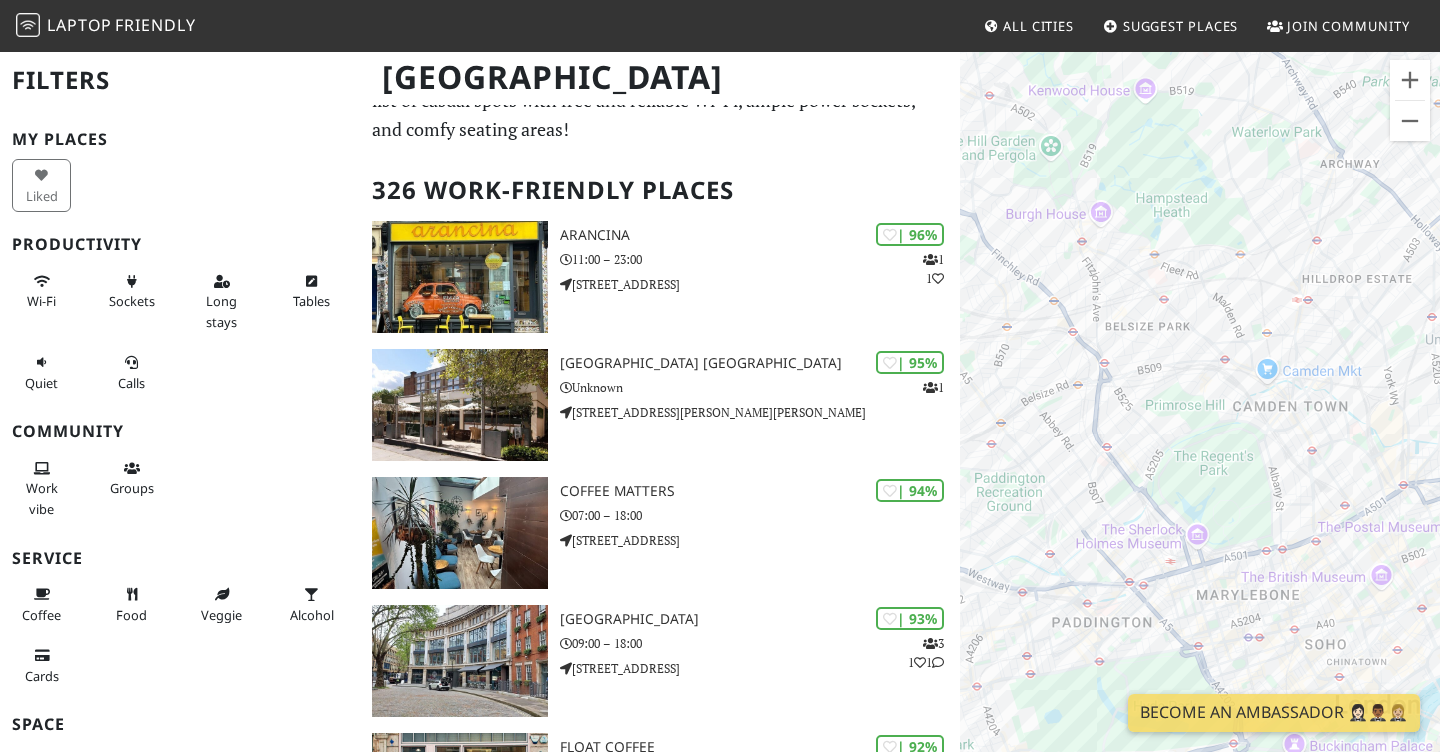 drag, startPoint x: 1197, startPoint y: 216, endPoint x: 987, endPoint y: 501, distance: 354.01273 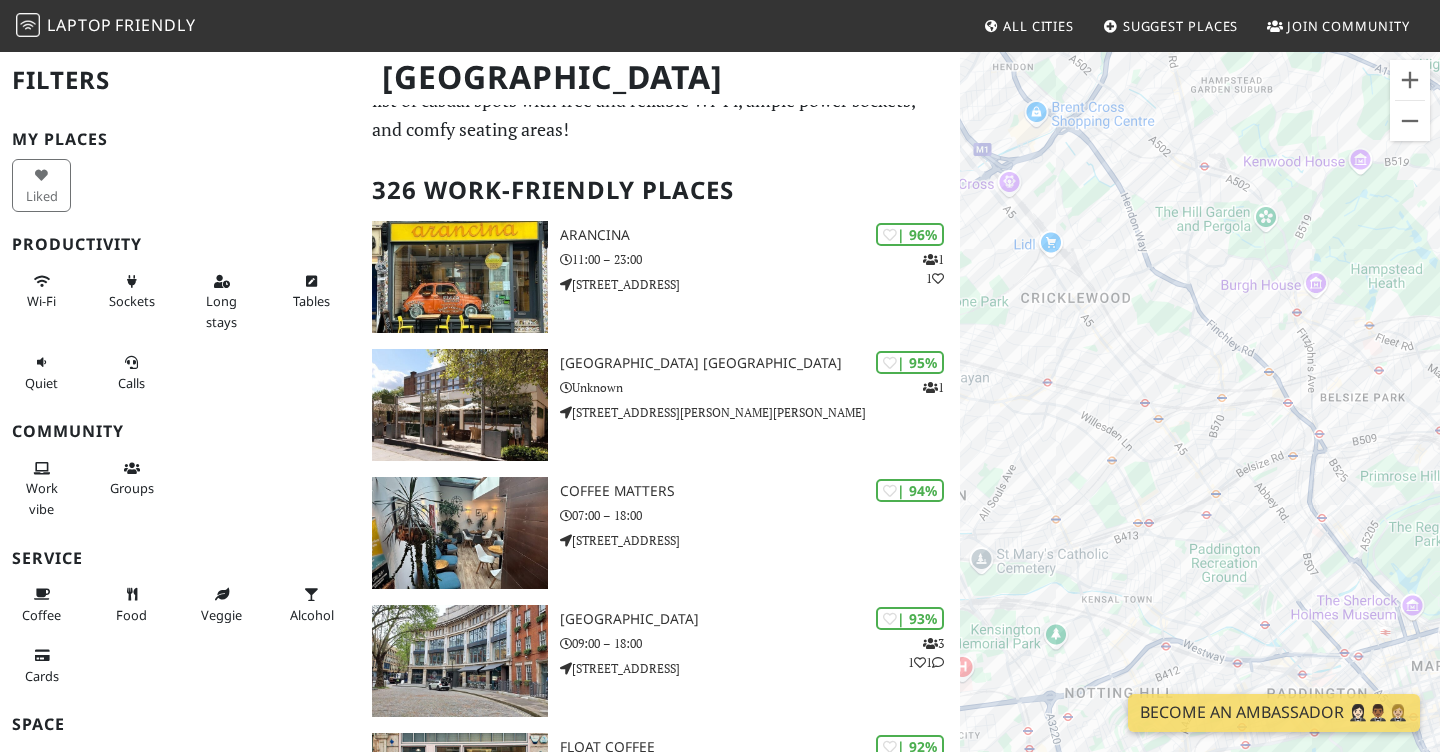 drag, startPoint x: 1018, startPoint y: 249, endPoint x: 1238, endPoint y: 320, distance: 231.1731 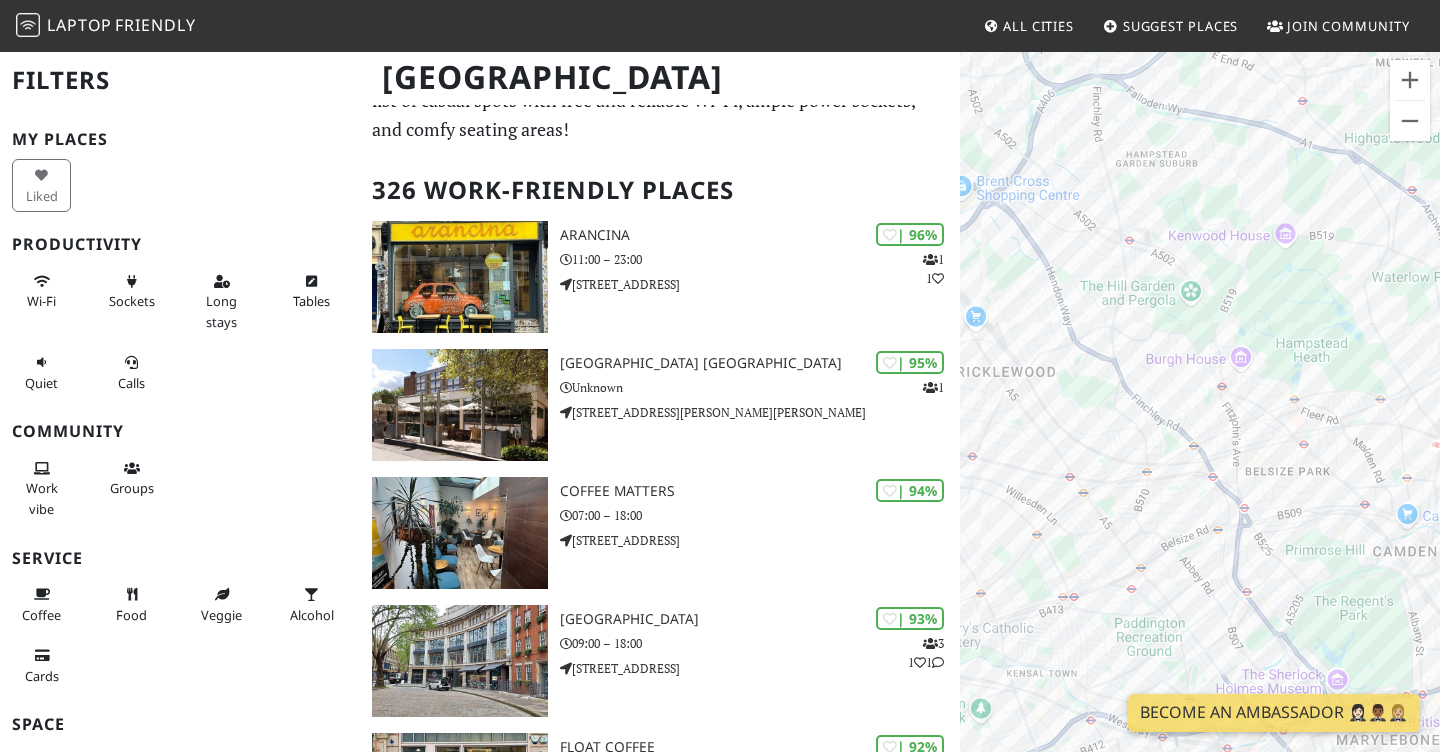 drag, startPoint x: 1117, startPoint y: 348, endPoint x: 1046, endPoint y: 422, distance: 102.55243 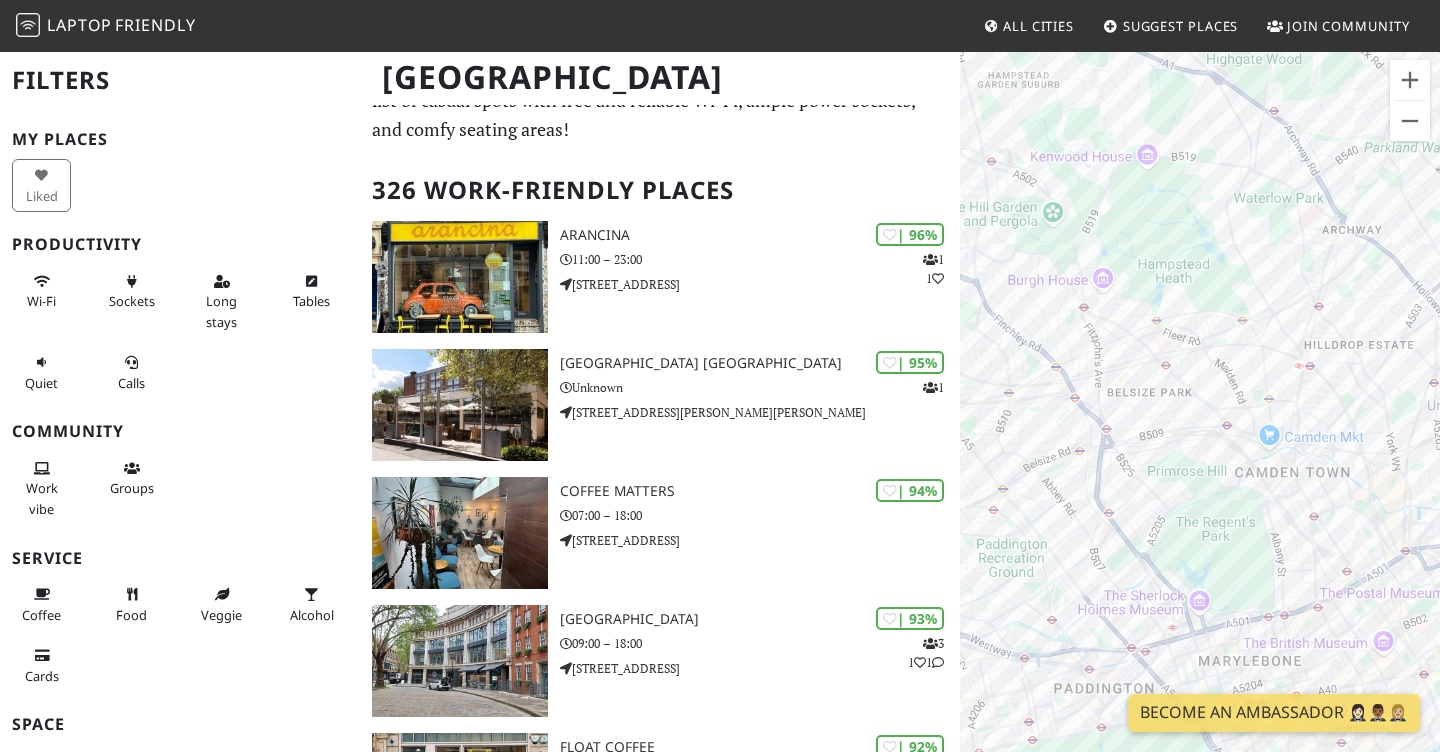 drag, startPoint x: 1161, startPoint y: 348, endPoint x: 1019, endPoint y: 266, distance: 163.9756 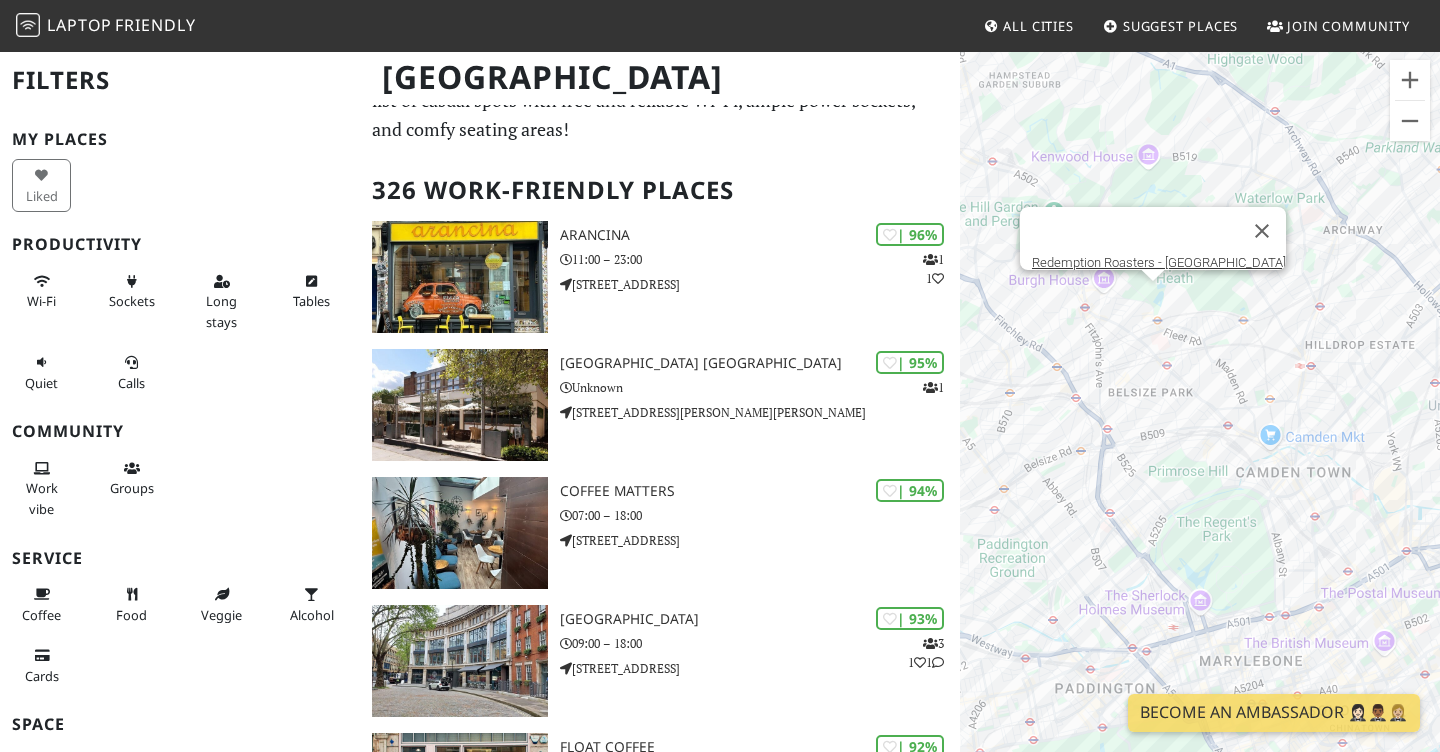 click on "To navigate, press the arrow keys. Redemption [GEOGRAPHIC_DATA] - [GEOGRAPHIC_DATA]" at bounding box center [1200, 426] 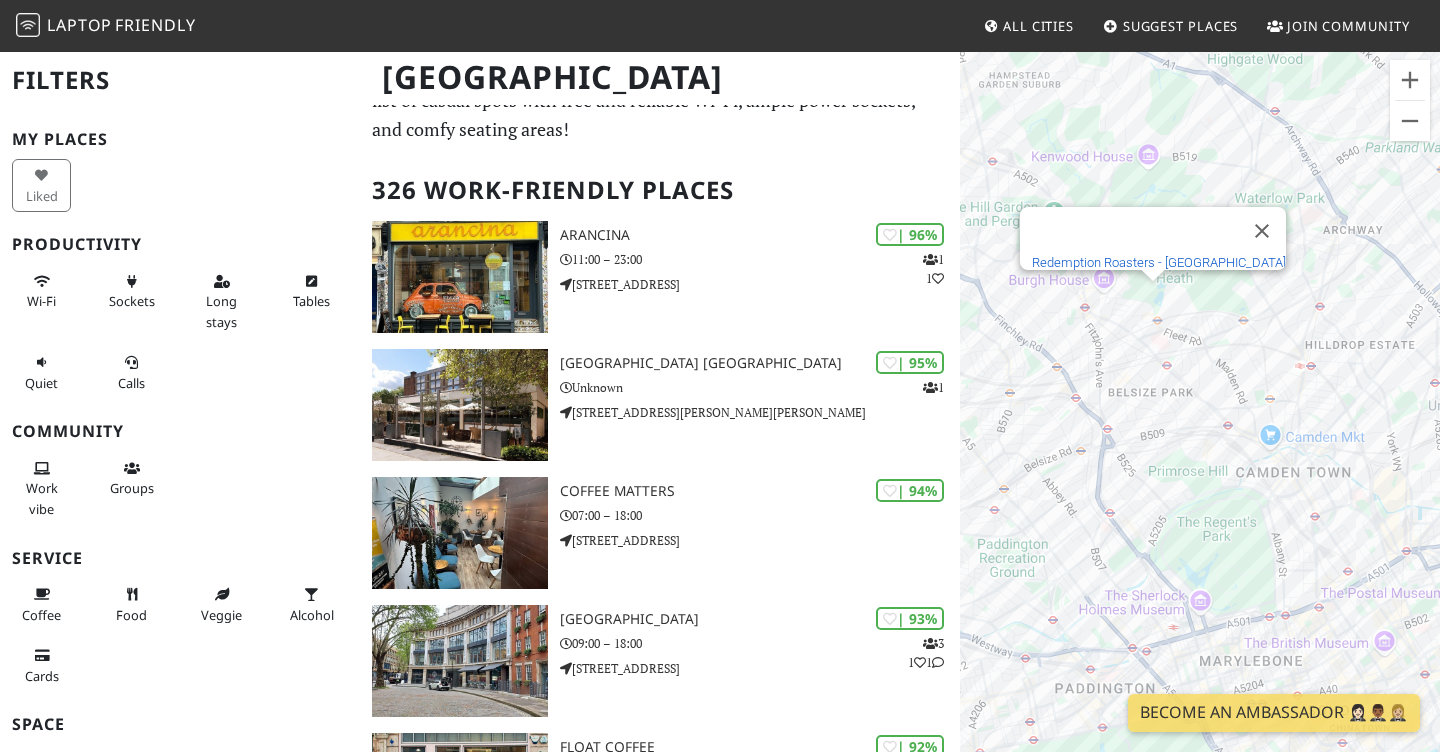 click on "Redemption Roasters - [GEOGRAPHIC_DATA]" at bounding box center (1159, 262) 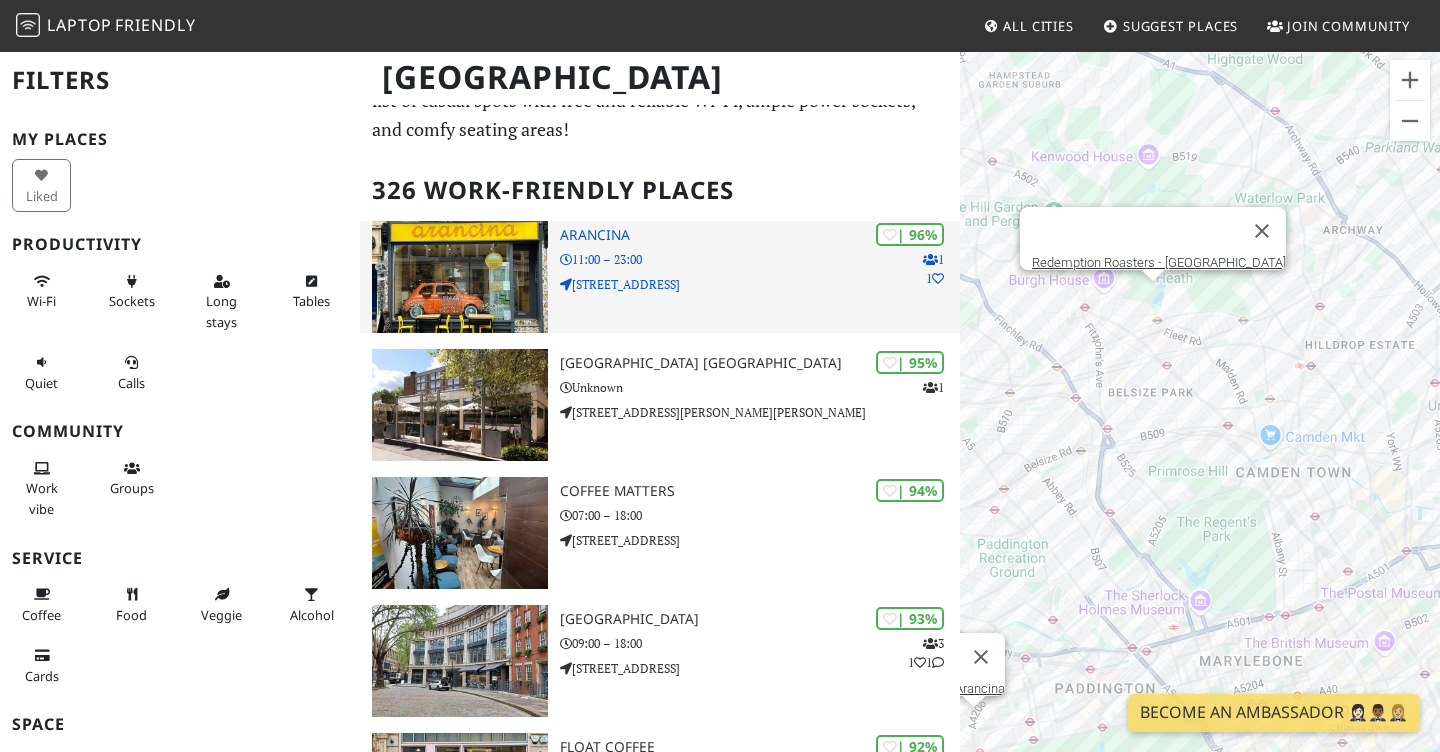 scroll, scrollTop: 0, scrollLeft: 0, axis: both 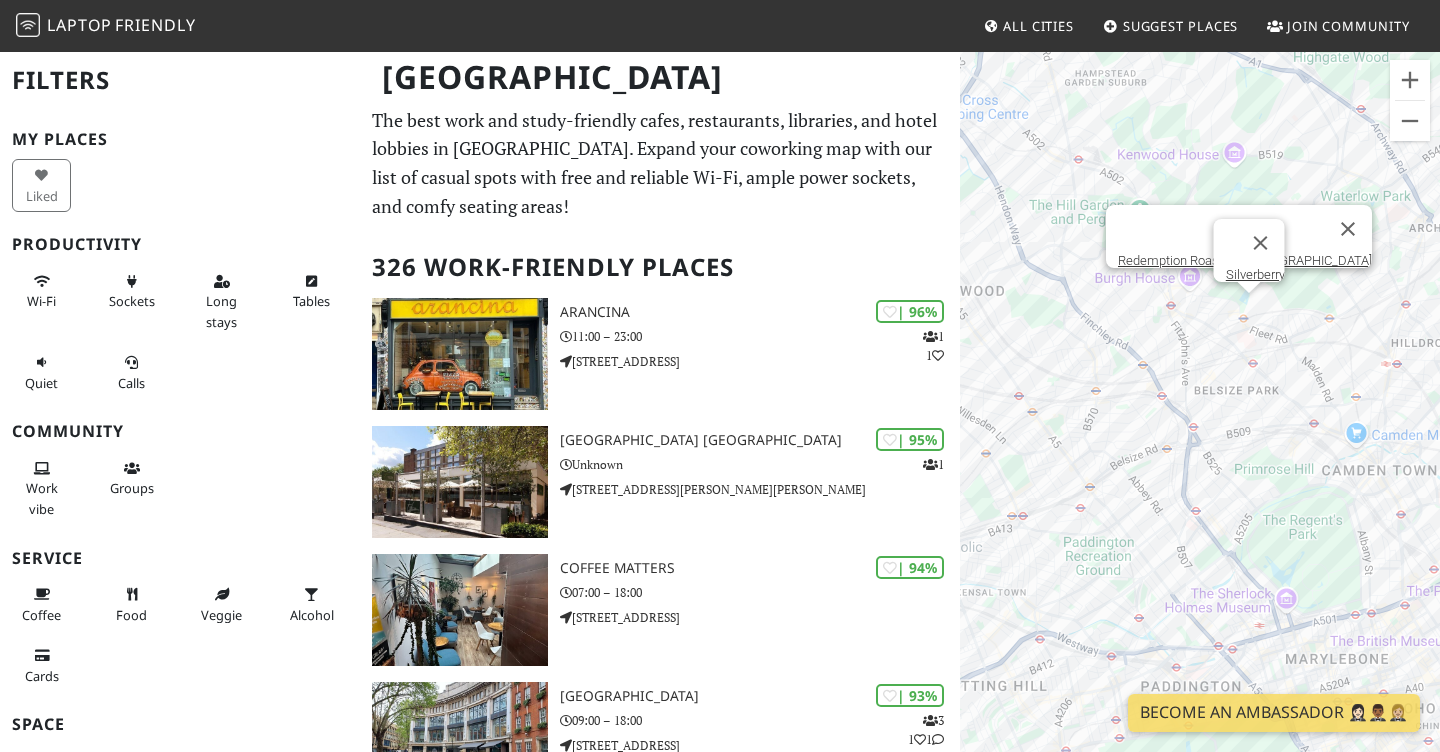 click on "To navigate, press the arrow keys. Redemption Roasters - [GEOGRAPHIC_DATA] [GEOGRAPHIC_DATA]" at bounding box center (1200, 426) 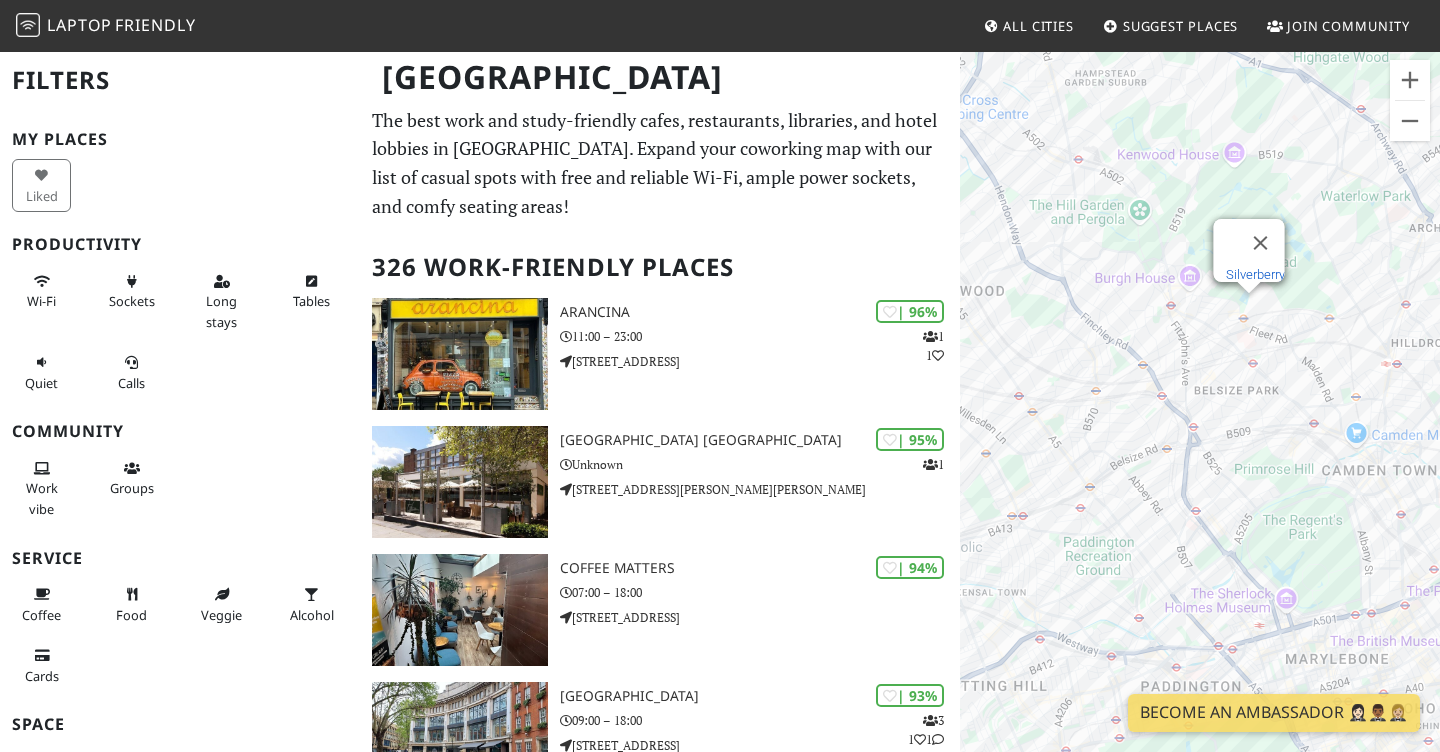 click on "Silverberry" at bounding box center [1255, 274] 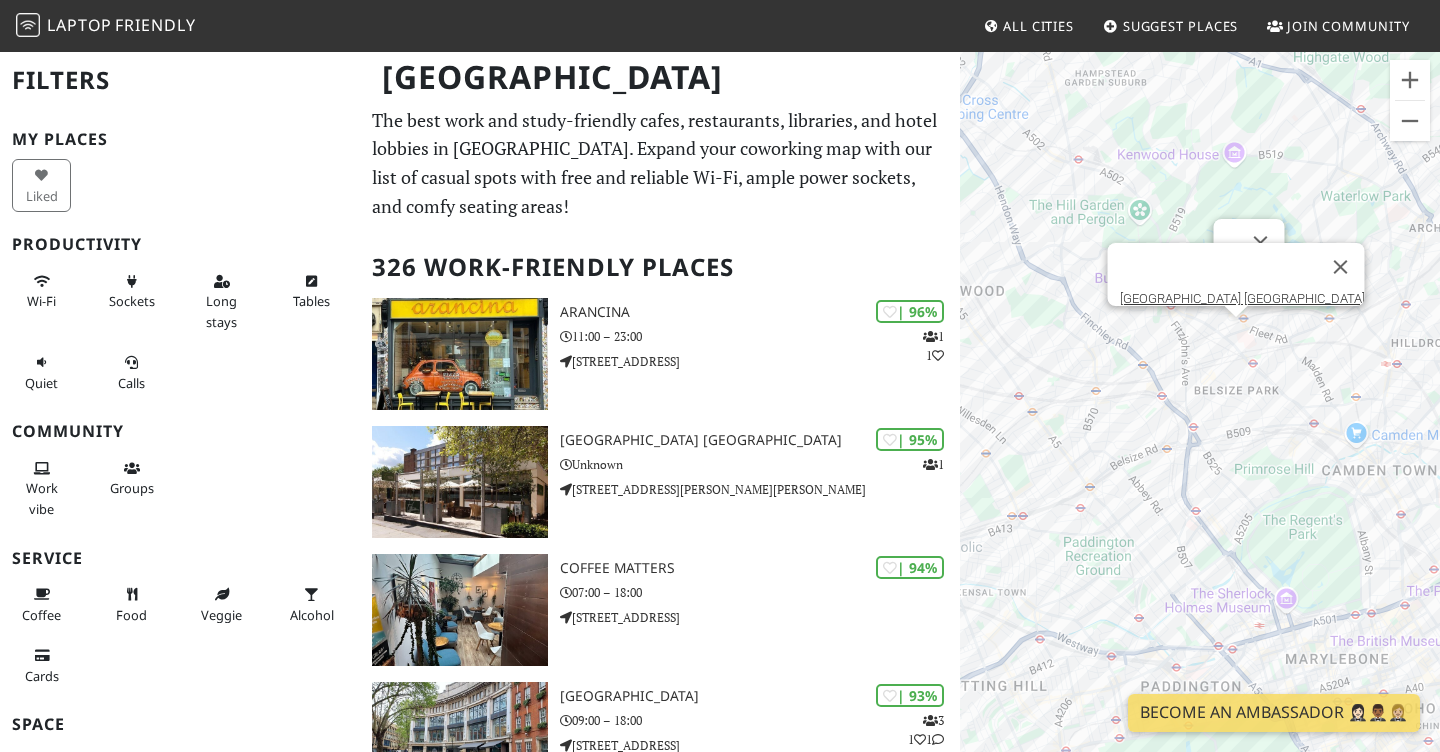 click on "To navigate, press the arrow keys. [GEOGRAPHIC_DATA] [GEOGRAPHIC_DATA]" at bounding box center [1200, 426] 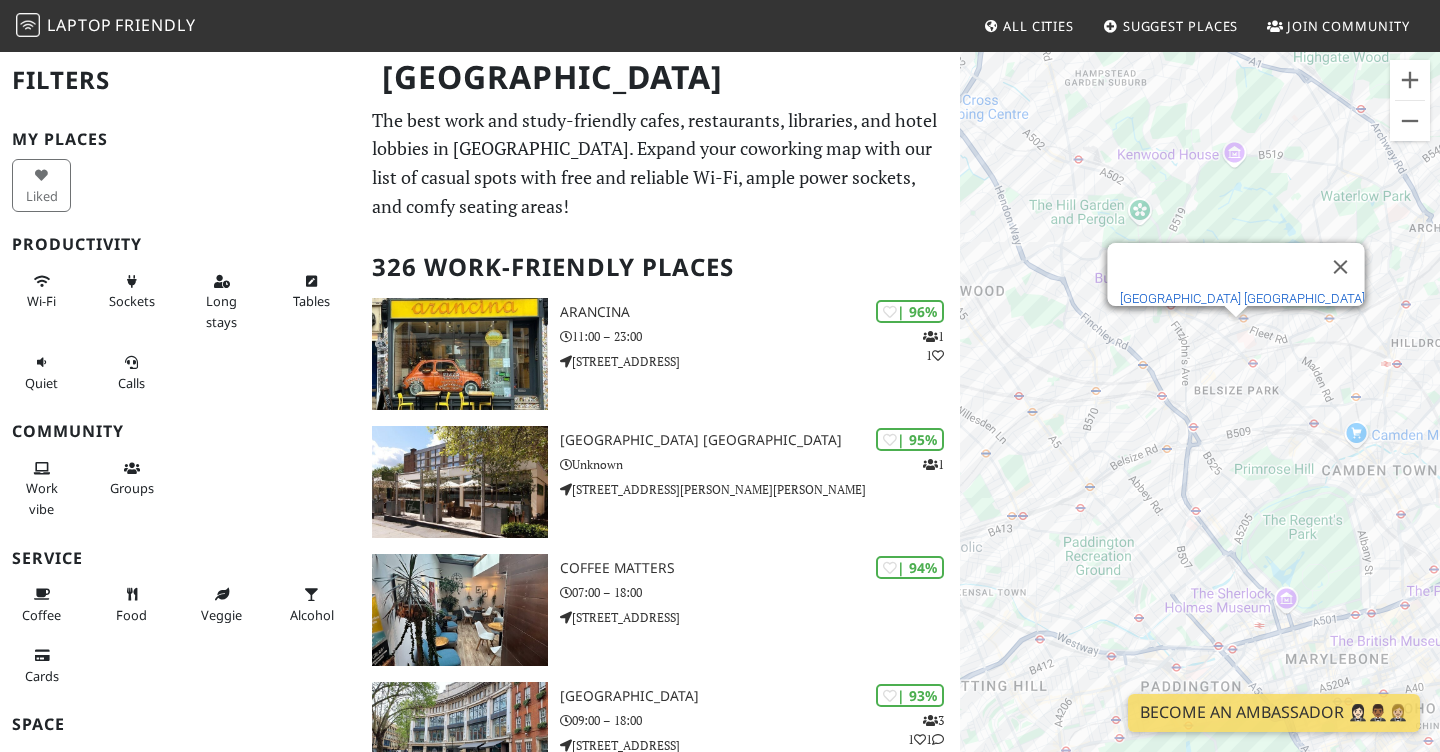 click on "[GEOGRAPHIC_DATA] [GEOGRAPHIC_DATA]" at bounding box center [1242, 298] 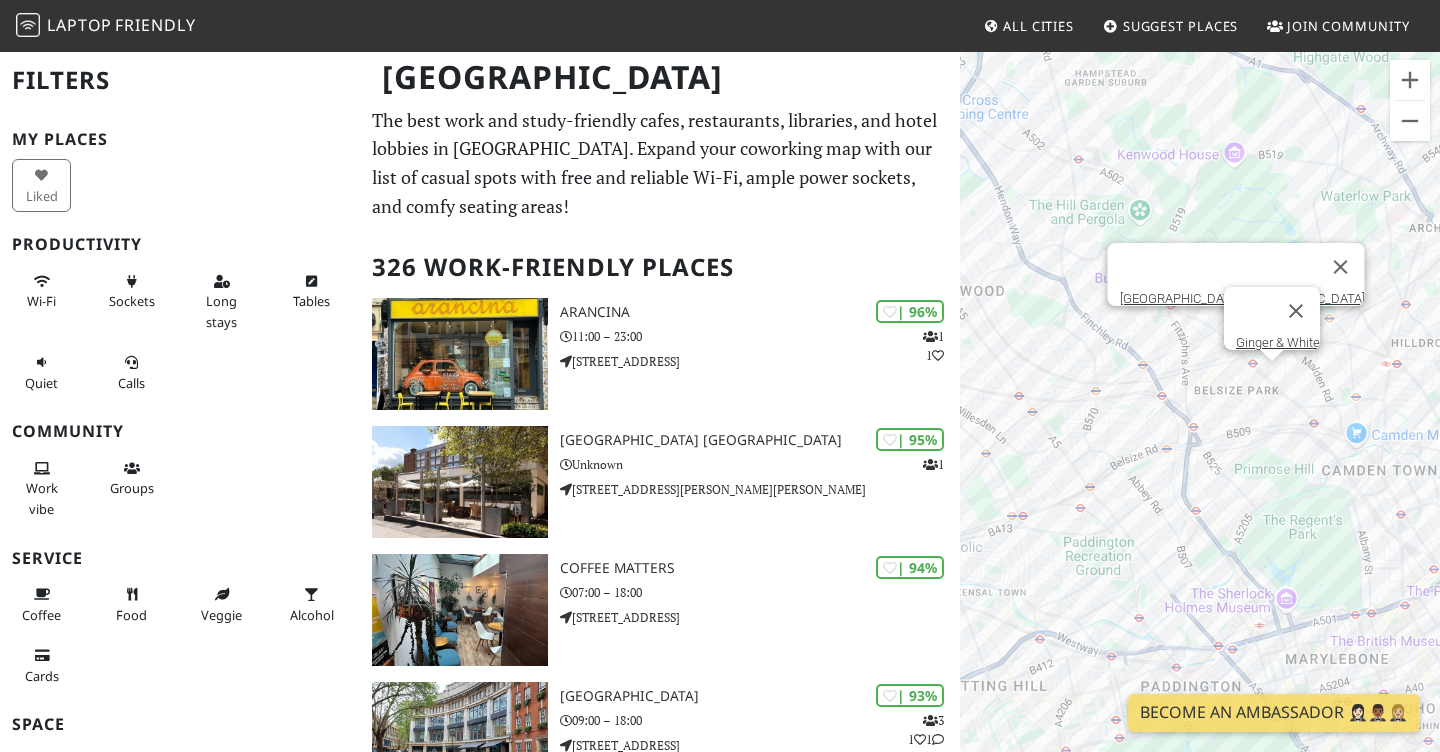 click on "To navigate, press the arrow keys. [GEOGRAPHIC_DATA] [GEOGRAPHIC_DATA] Ginger & White" at bounding box center (1200, 426) 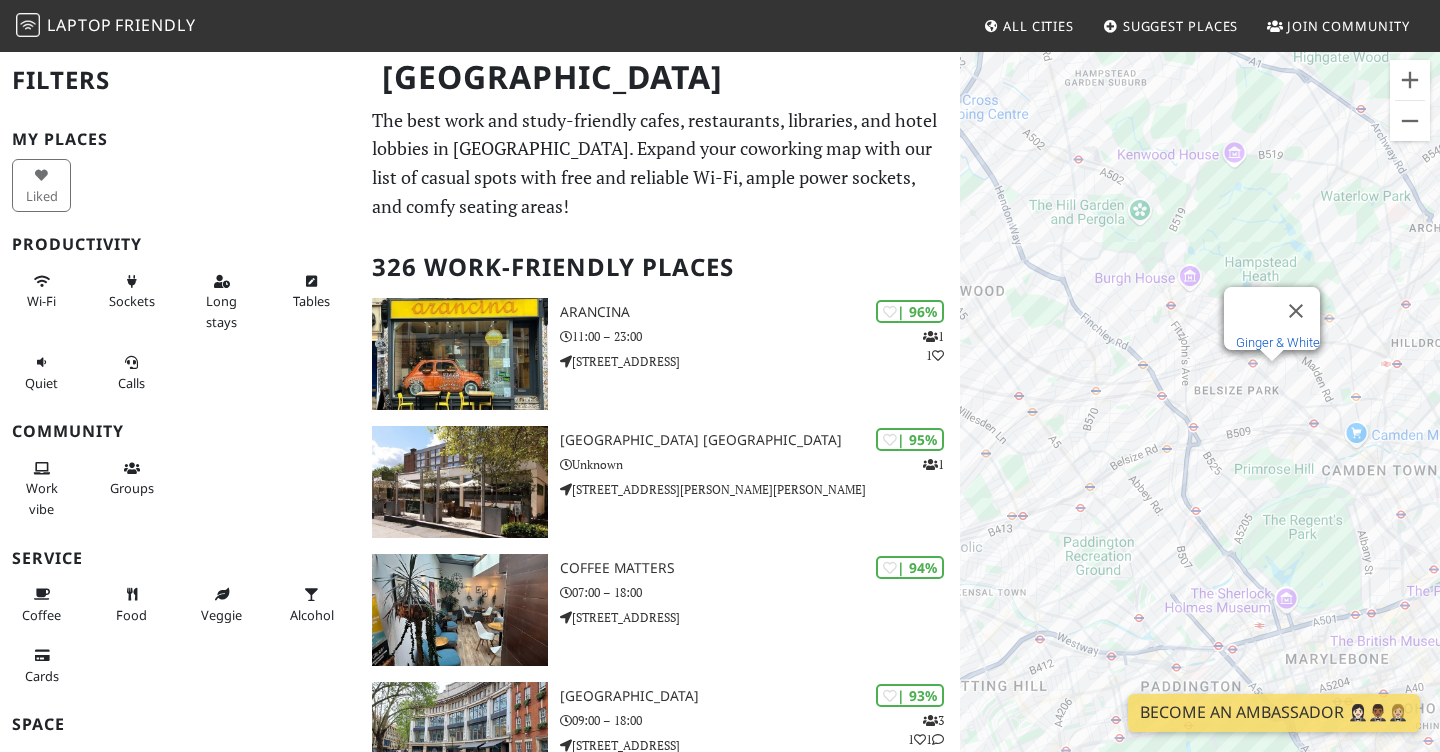 click on "Ginger & White" at bounding box center (1278, 342) 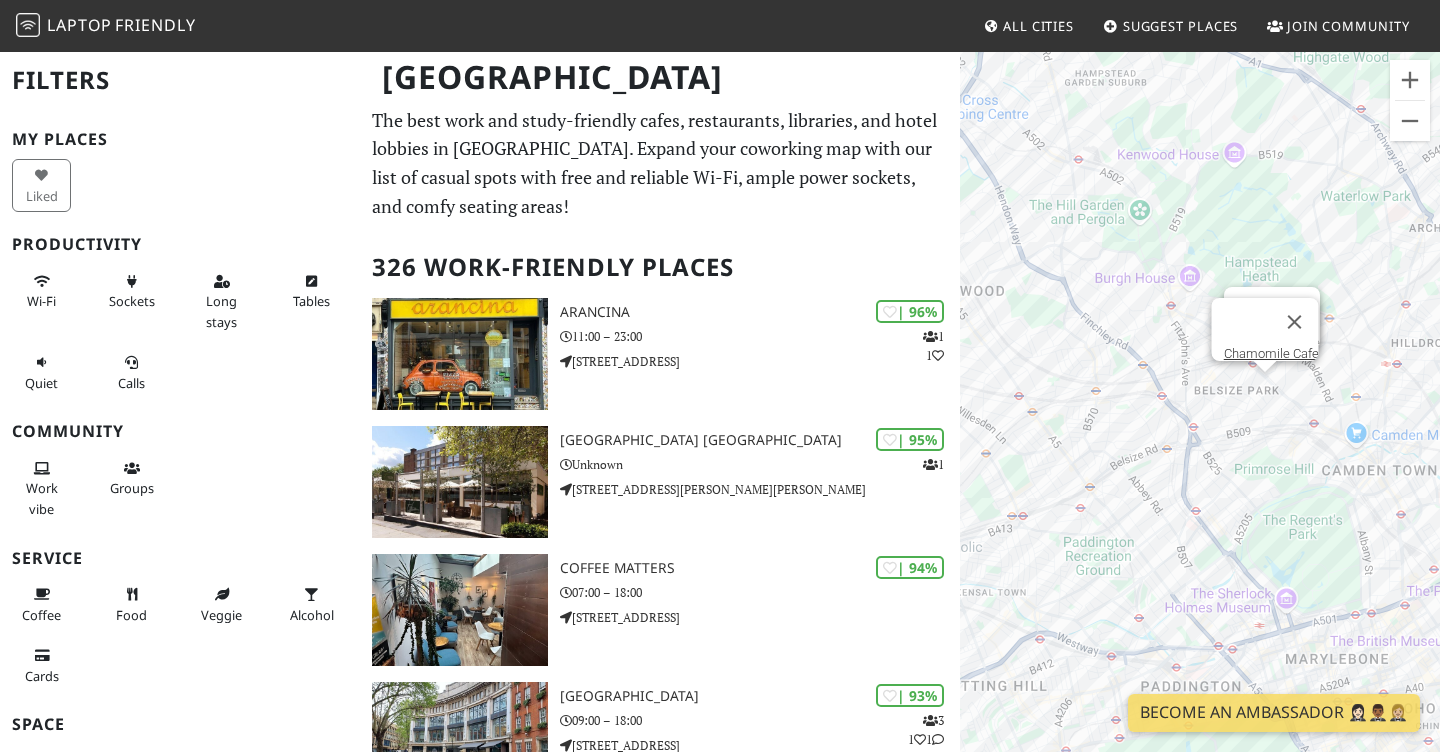 click on "To navigate, press the arrow keys. Ginger & White Chamomile Cafe" at bounding box center [1200, 426] 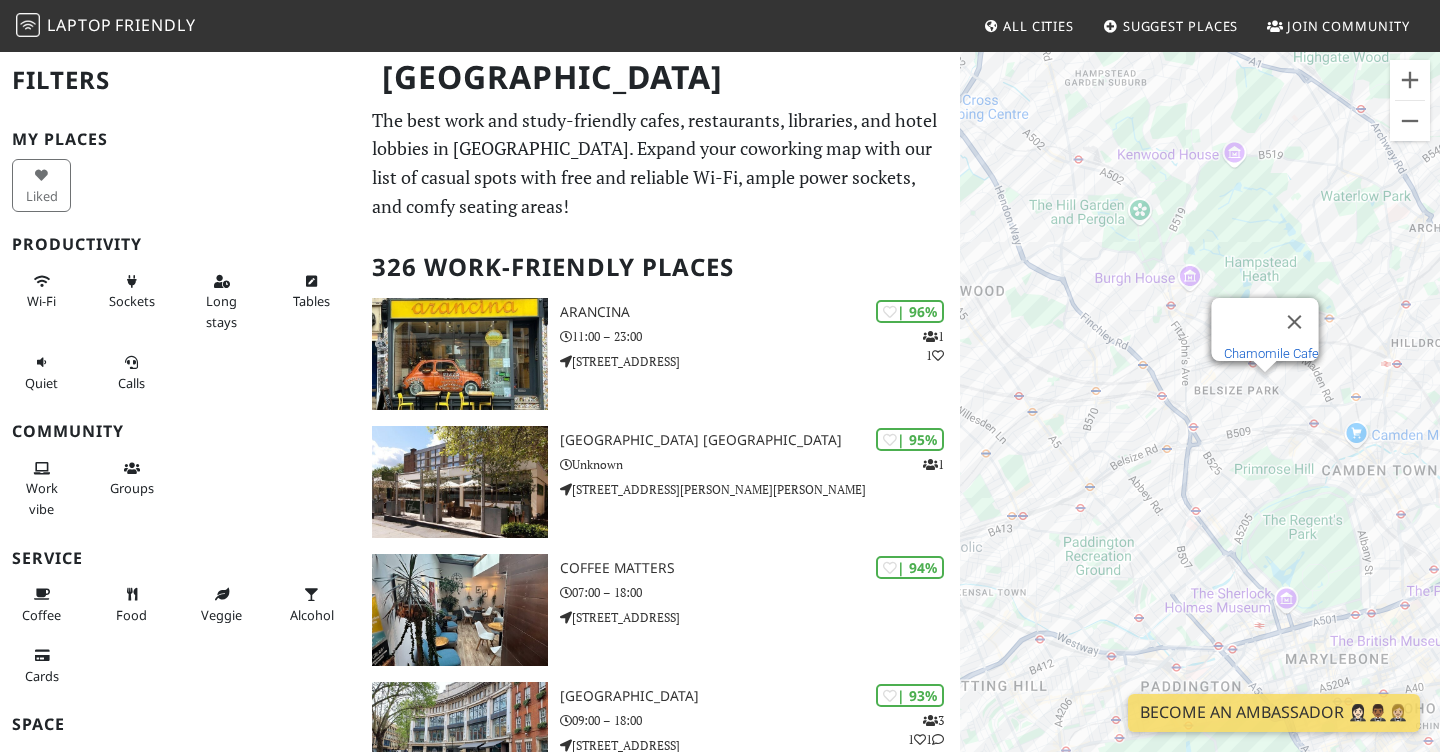 click on "Chamomile Cafe" at bounding box center (1271, 353) 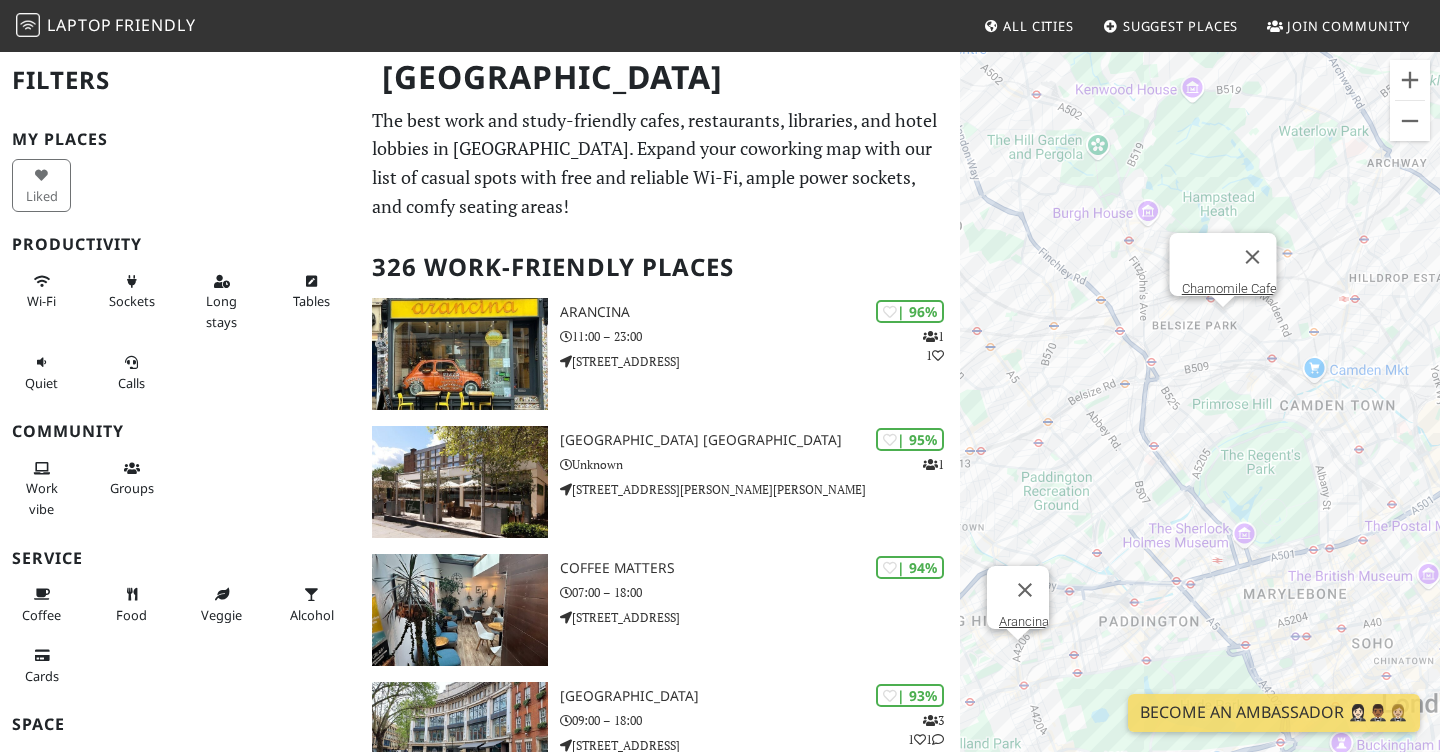 drag, startPoint x: 1211, startPoint y: 250, endPoint x: 1188, endPoint y: 134, distance: 118.258194 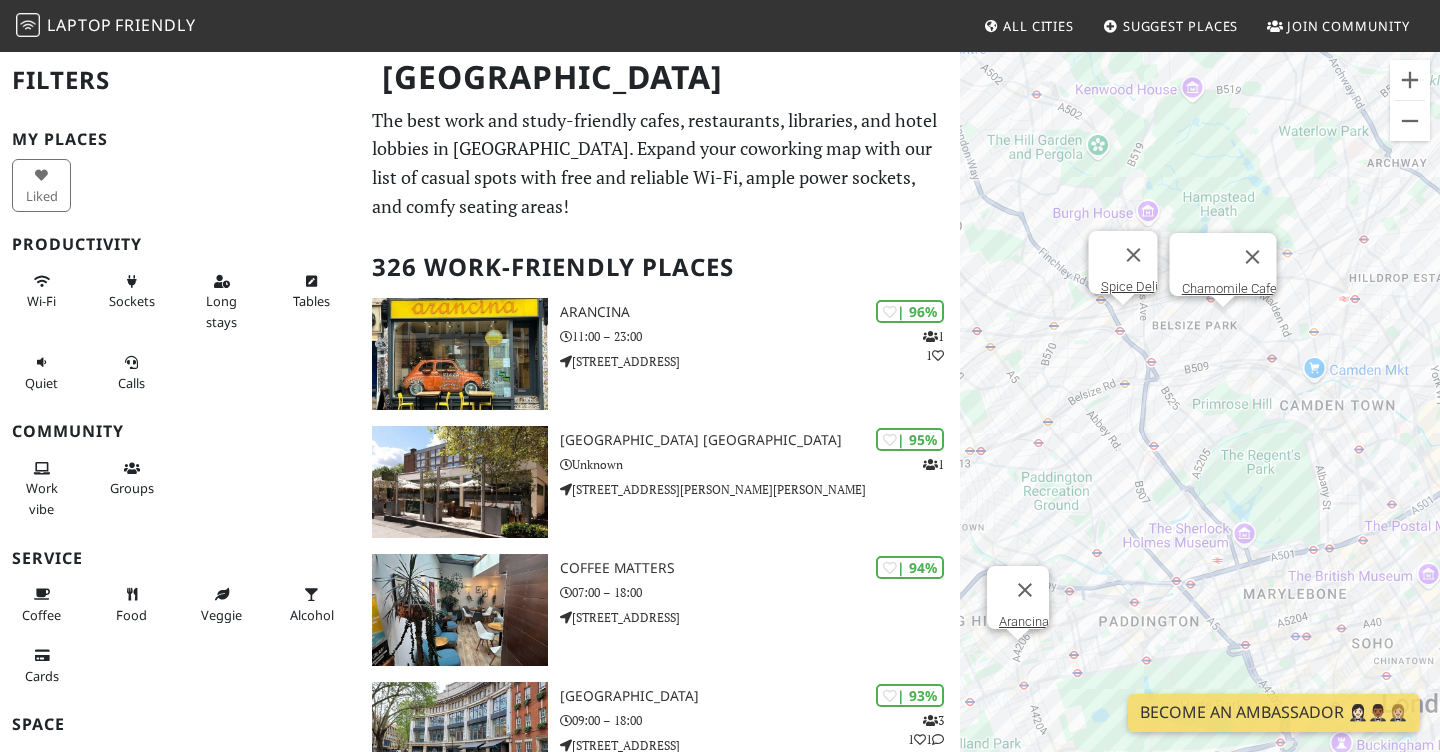 click on "To navigate, press the arrow keys. Chamomile Cafe Arancina Spice Deli" at bounding box center (1200, 426) 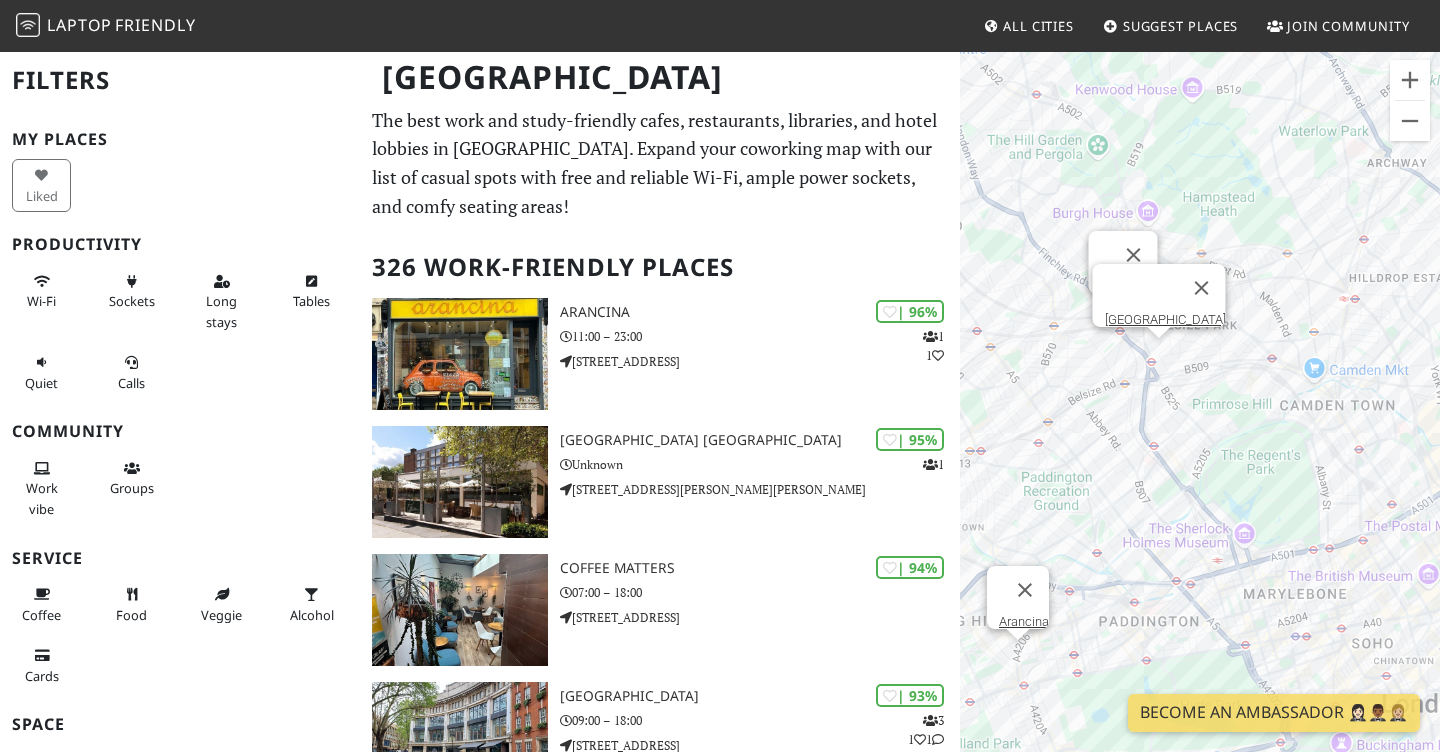 click on "To navigate, press the arrow keys. Arancina Spice Deli Swiss Cottage Library" at bounding box center (1200, 426) 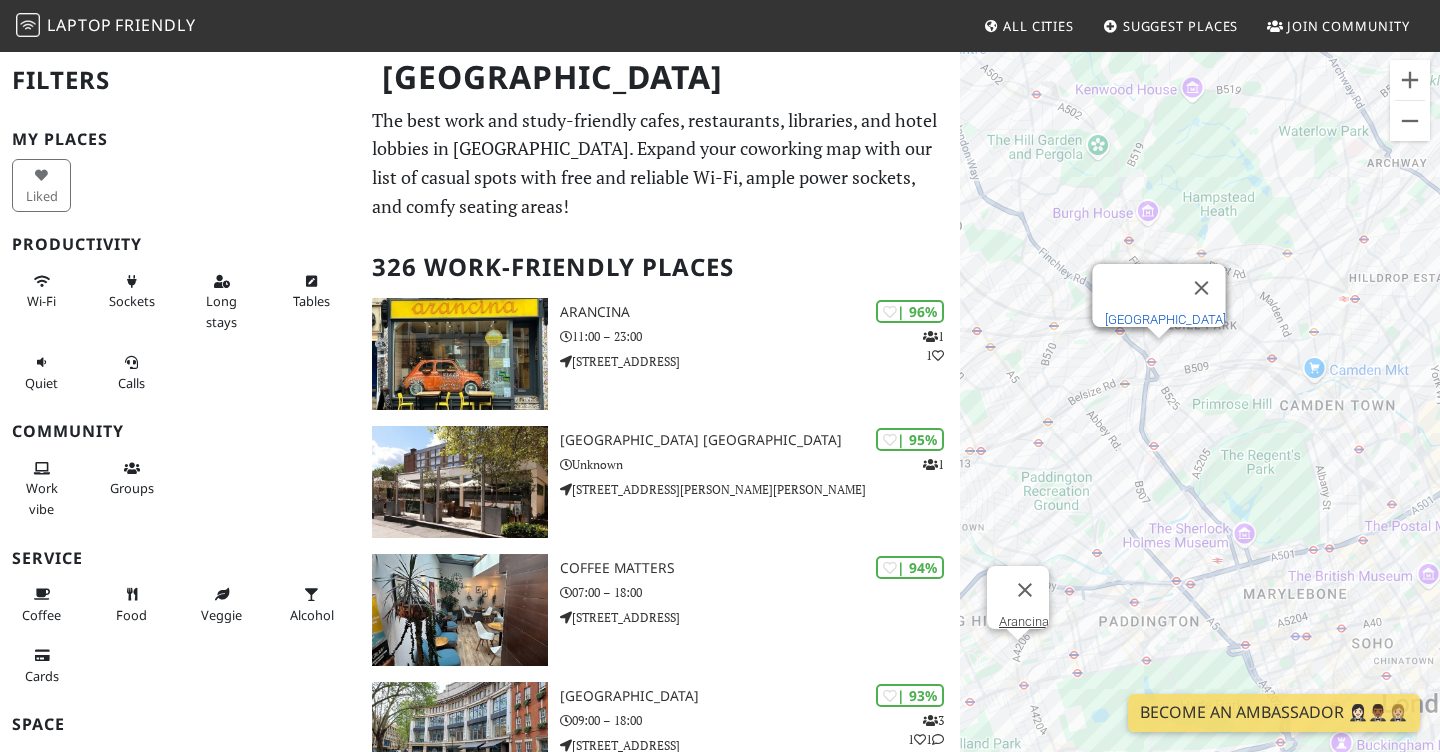 click on "[GEOGRAPHIC_DATA]" at bounding box center (1165, 319) 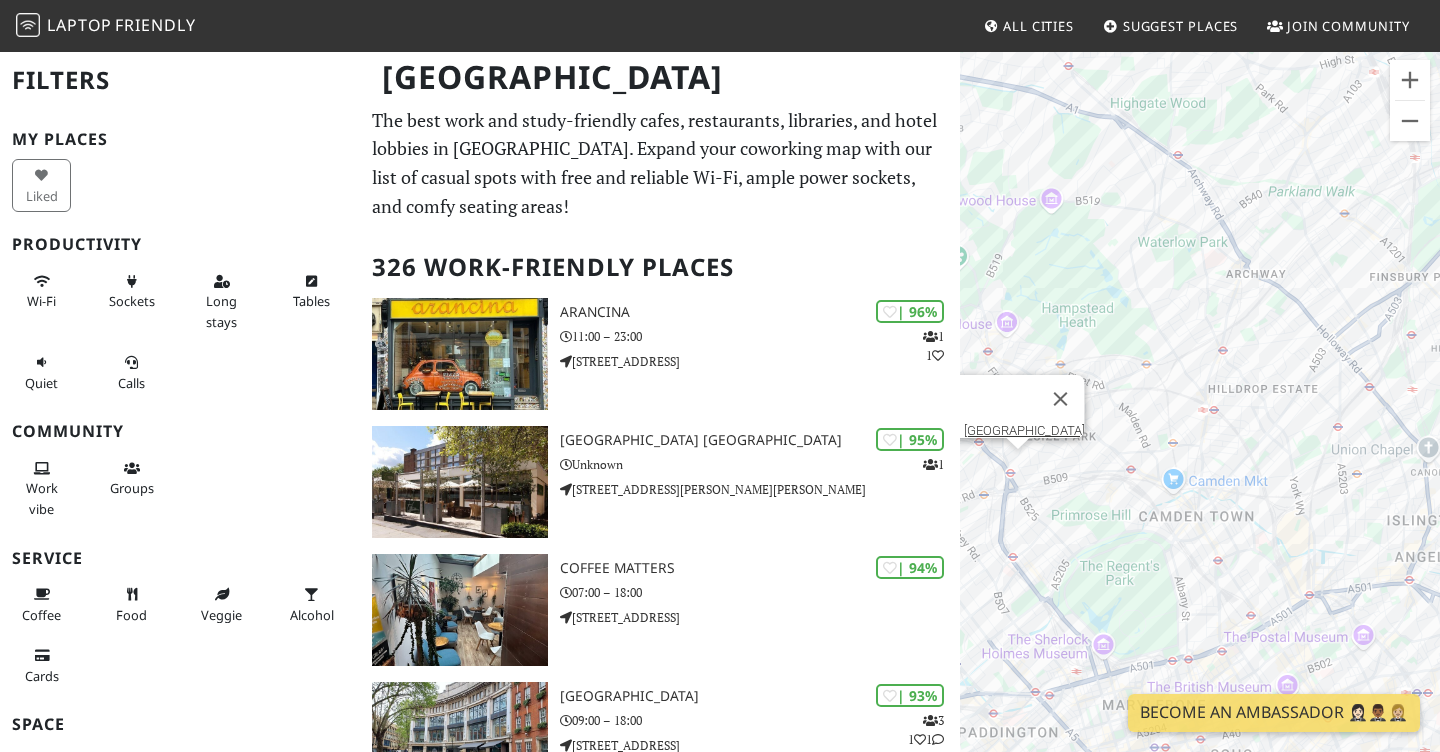 drag, startPoint x: 1279, startPoint y: 392, endPoint x: 1092, endPoint y: 503, distance: 217.46265 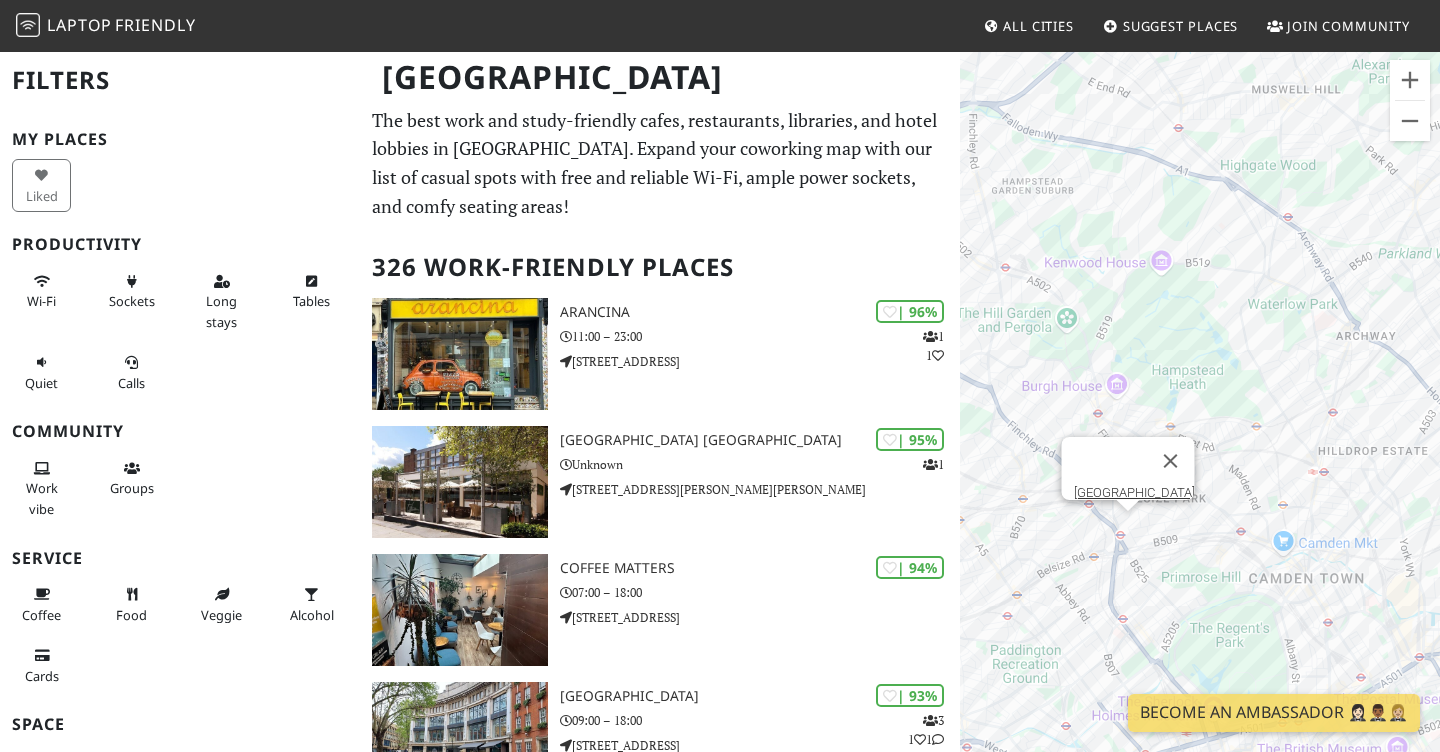 drag, startPoint x: 1155, startPoint y: 267, endPoint x: 1266, endPoint y: 332, distance: 128.63126 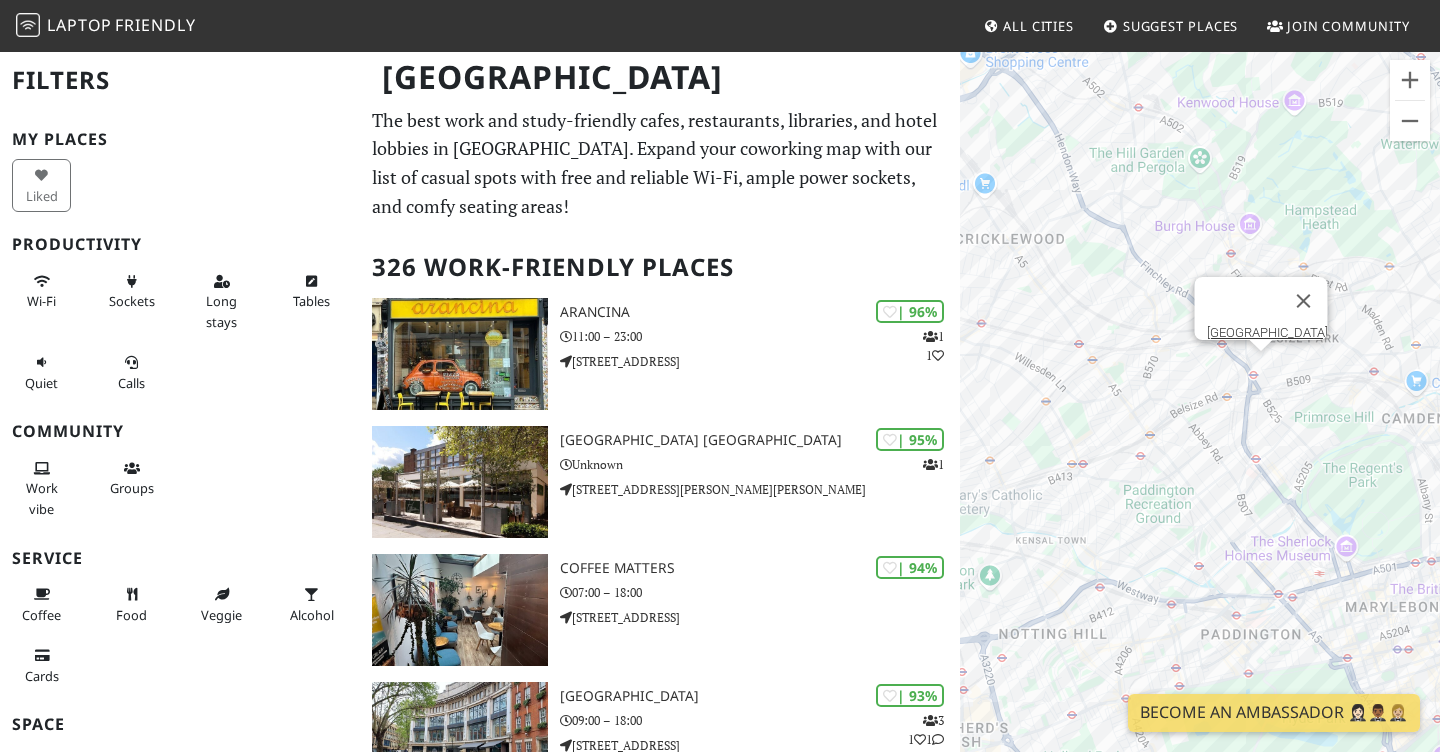 drag, startPoint x: 1208, startPoint y: 332, endPoint x: 1325, endPoint y: 79, distance: 278.74362 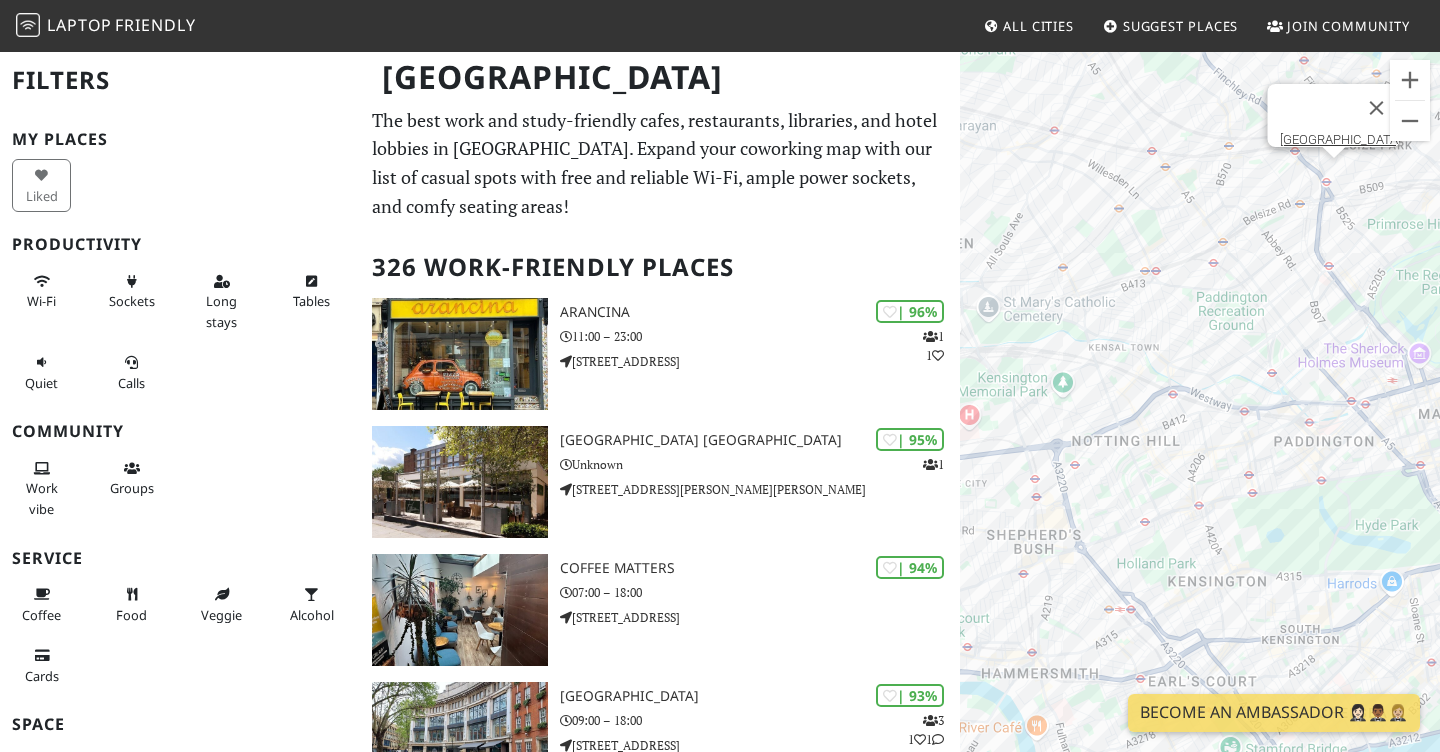 drag, startPoint x: 1116, startPoint y: 416, endPoint x: 1189, endPoint y: 221, distance: 208.21623 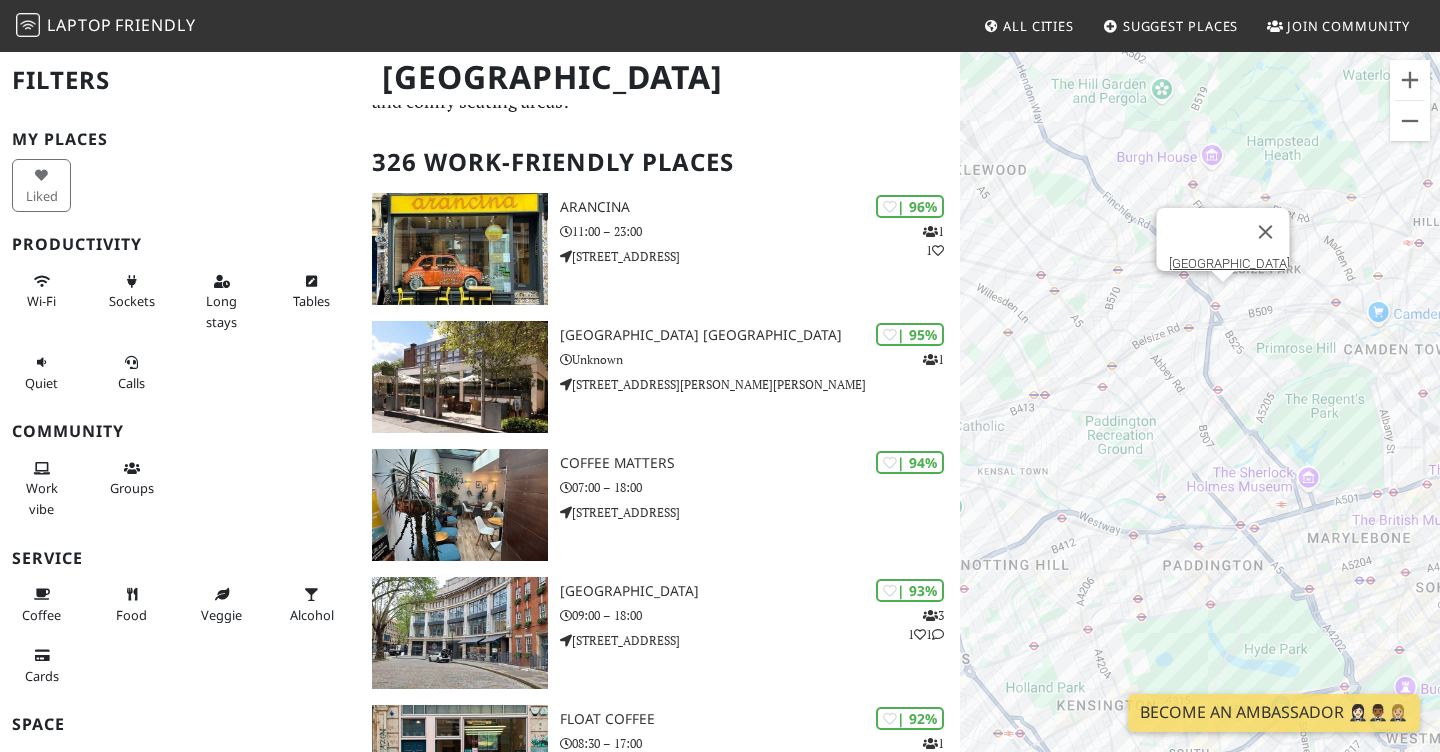 scroll, scrollTop: 108, scrollLeft: 0, axis: vertical 